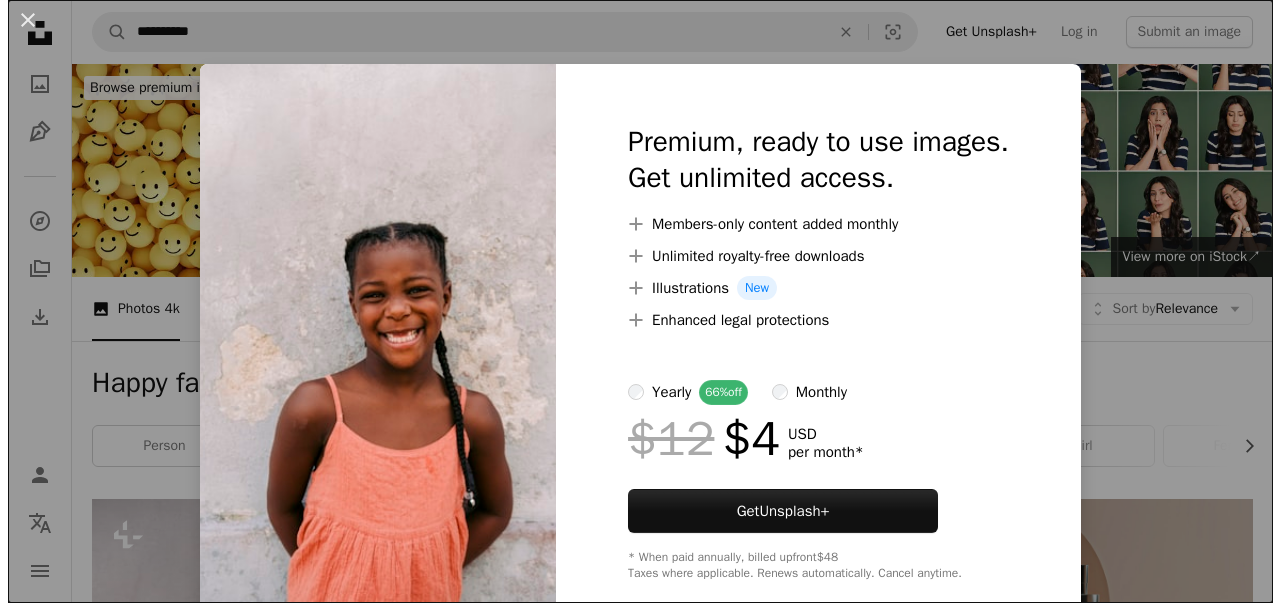 scroll, scrollTop: 547, scrollLeft: 0, axis: vertical 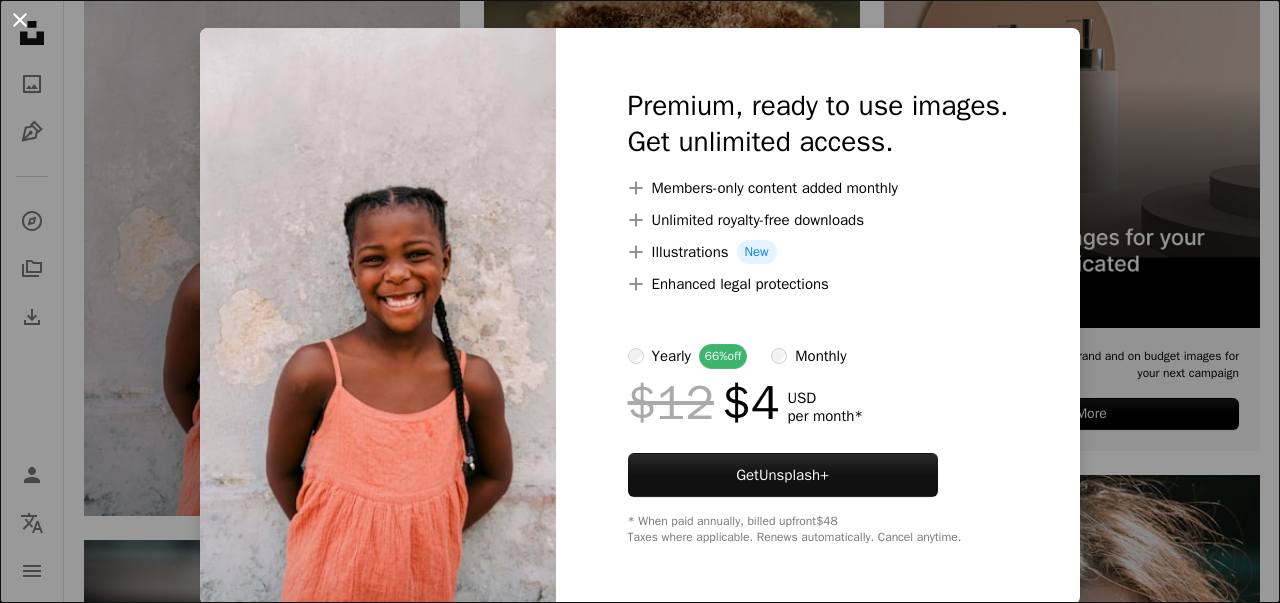 click on "An X shape" at bounding box center (20, 20) 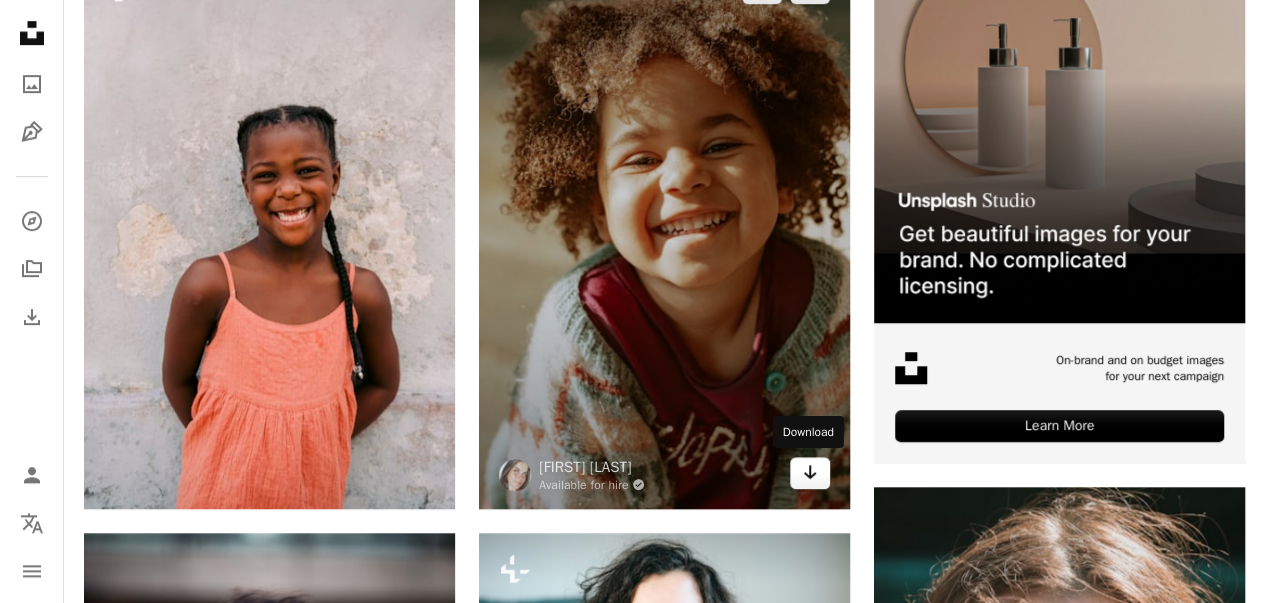 click on "Arrow pointing down" at bounding box center (810, 472) 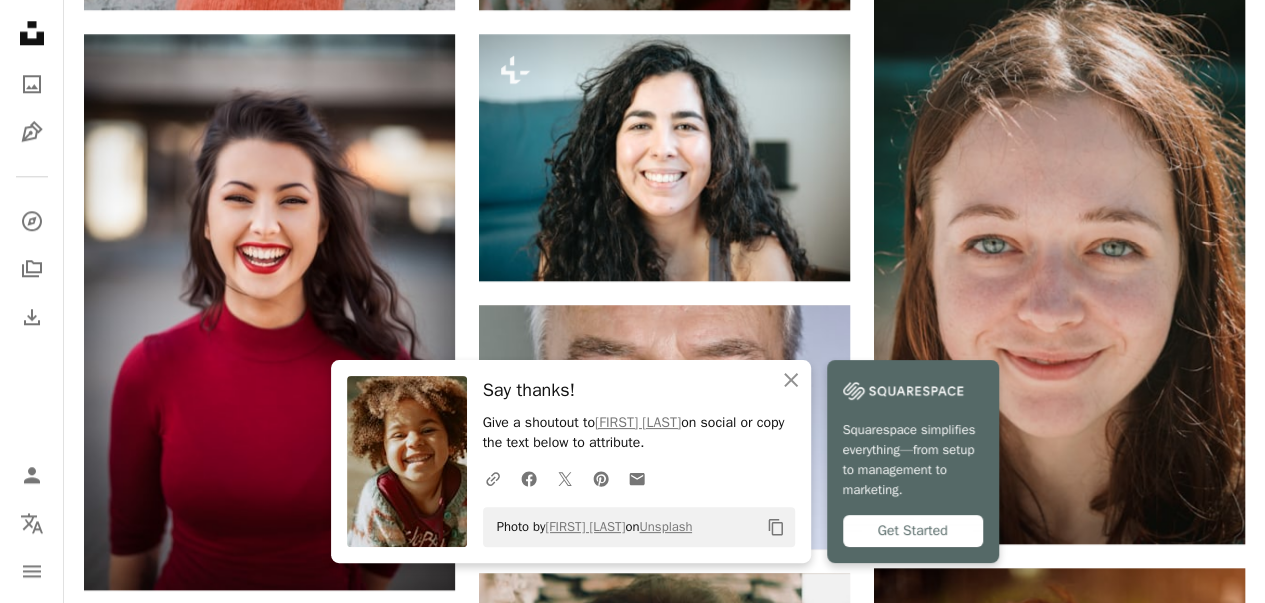 scroll, scrollTop: 1052, scrollLeft: 0, axis: vertical 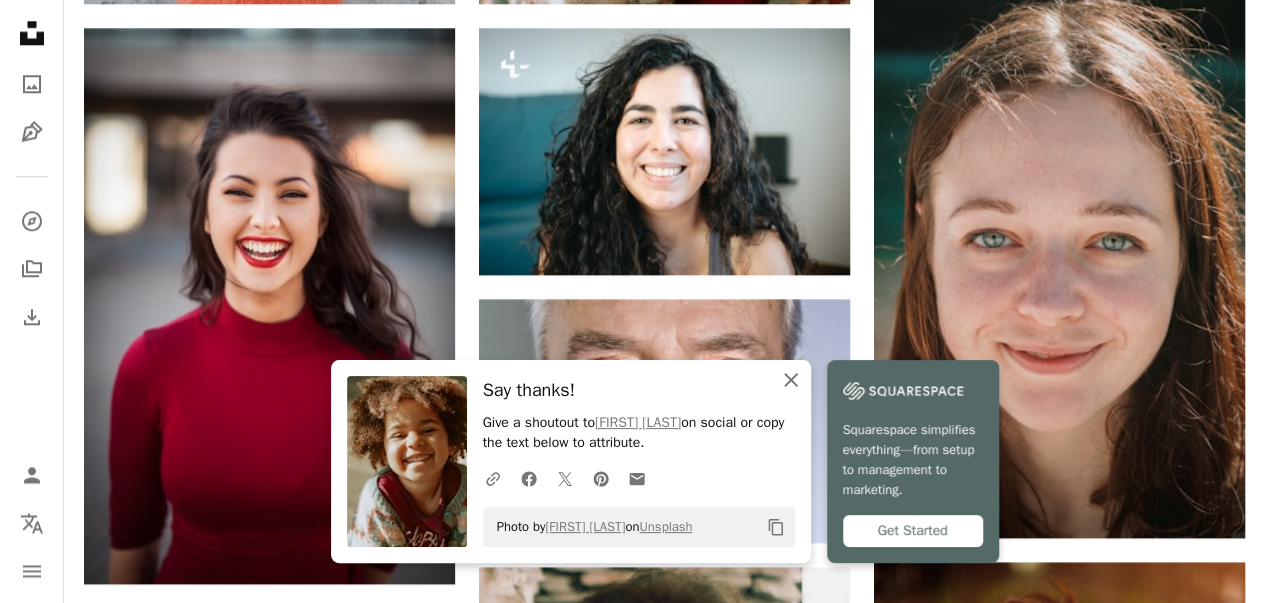 click at bounding box center (791, 380) 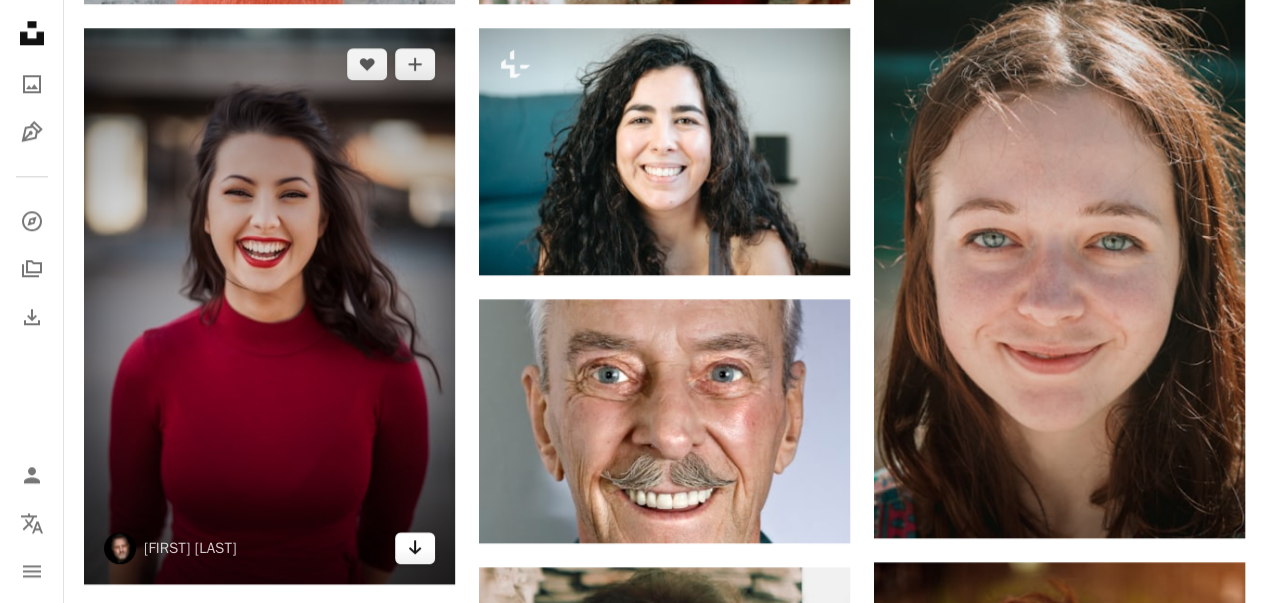 click on "Arrow pointing down" at bounding box center (415, 547) 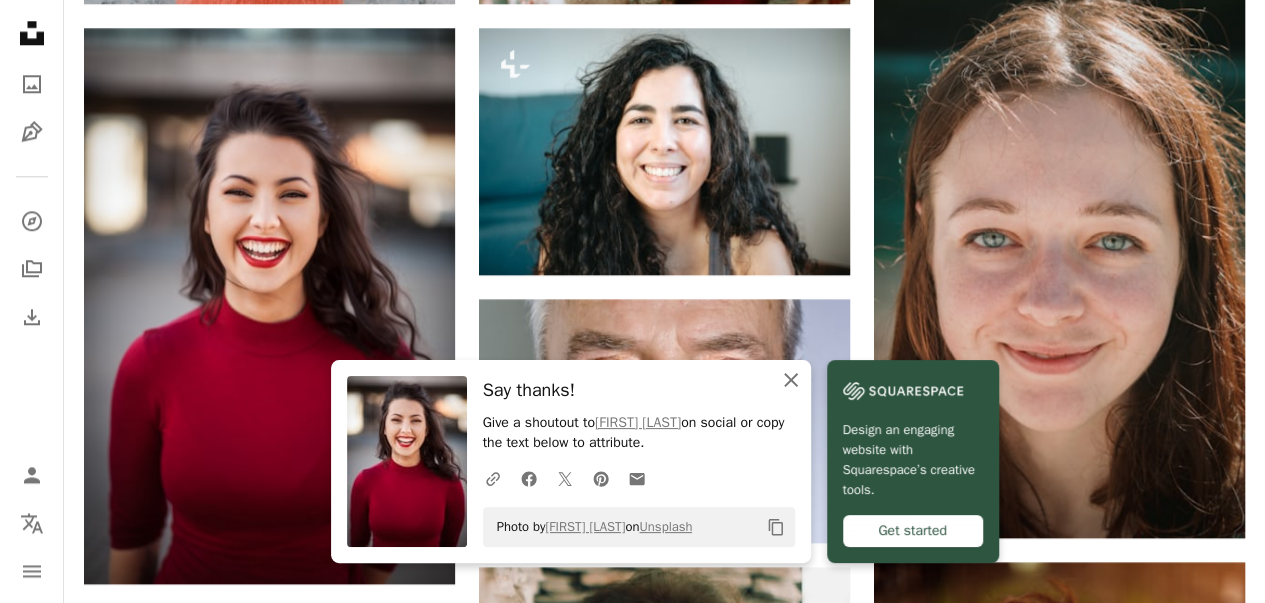 click on "An X shape" at bounding box center (791, 380) 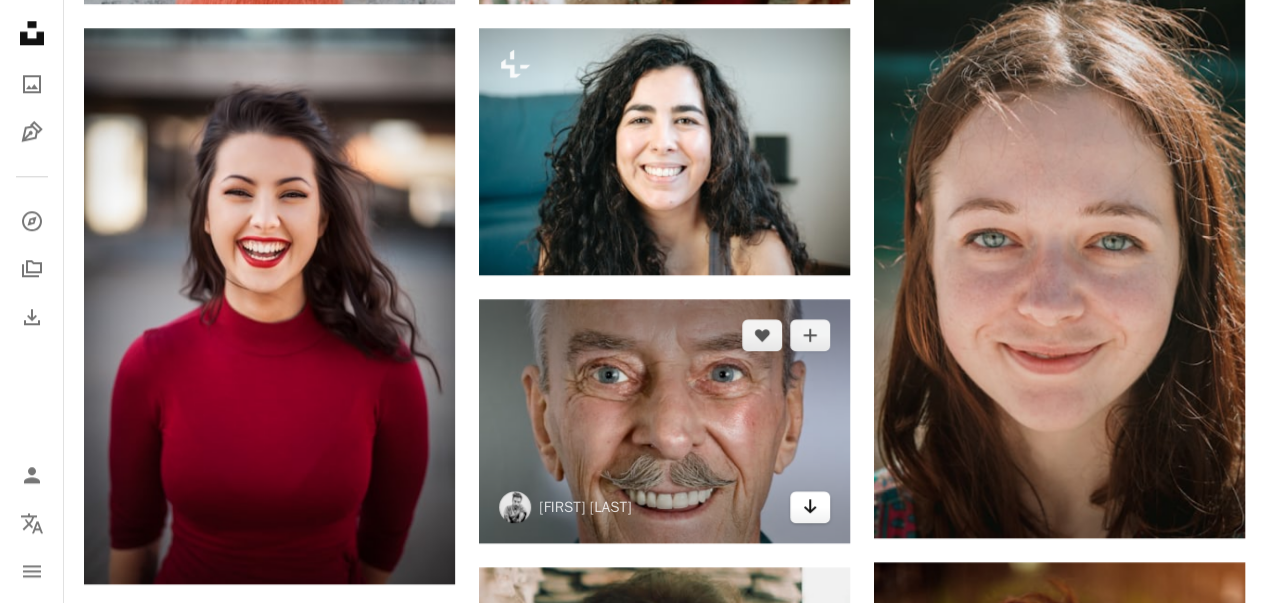 click on "Arrow pointing down" at bounding box center (810, 506) 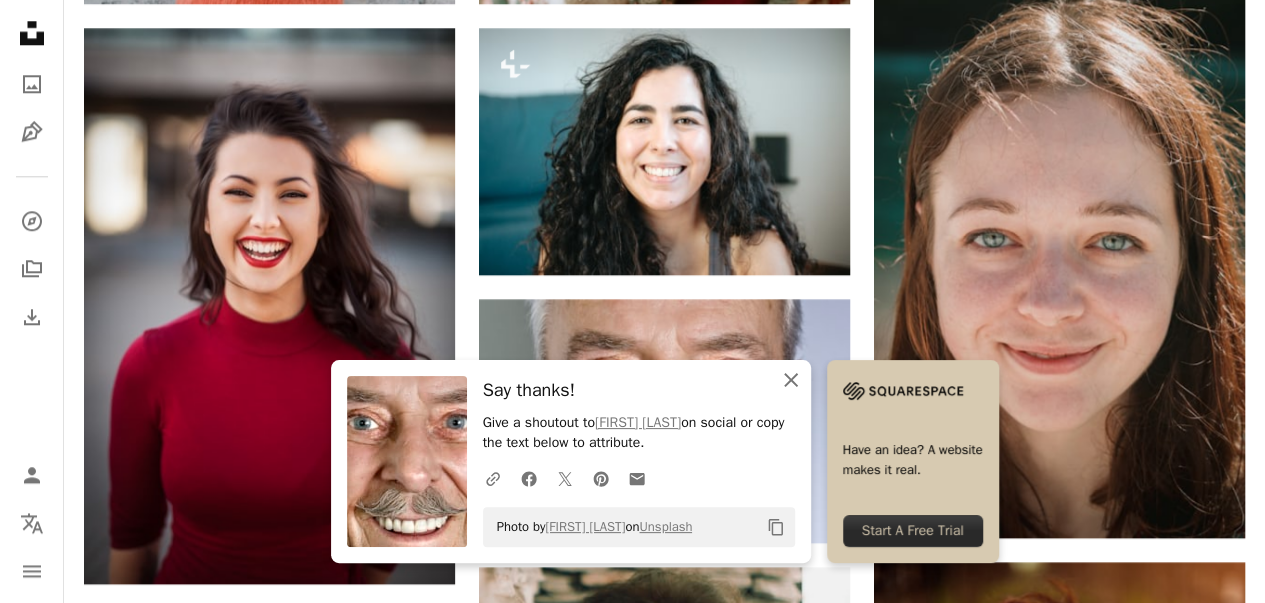 click on "An X shape" at bounding box center (791, 380) 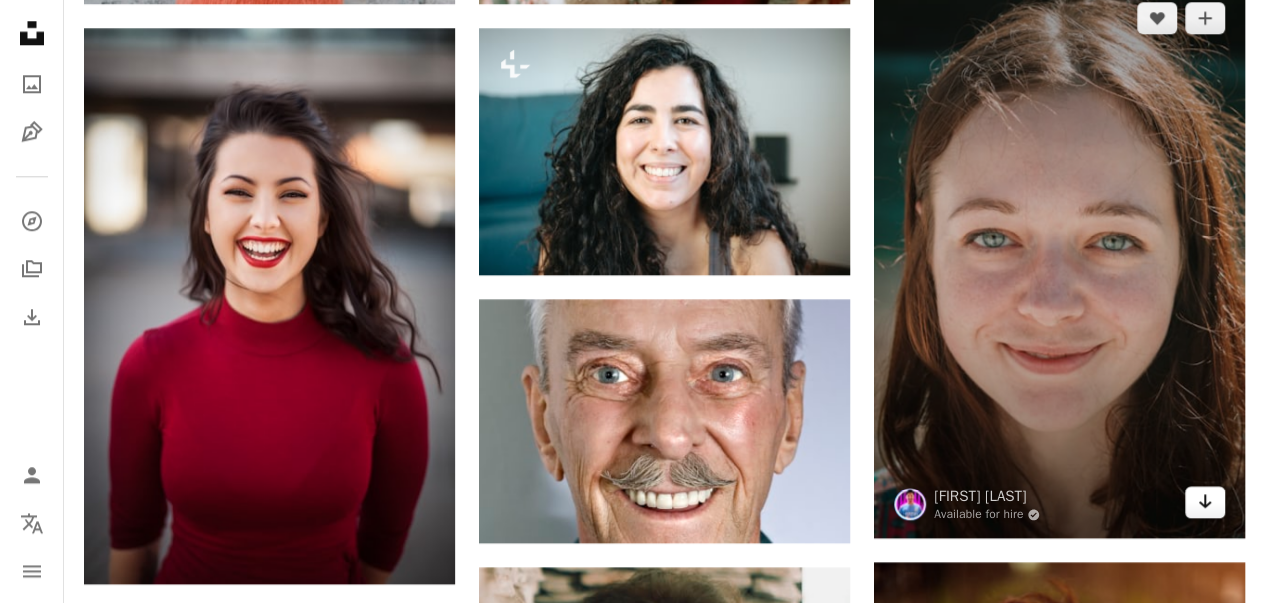 click at bounding box center (1205, 501) 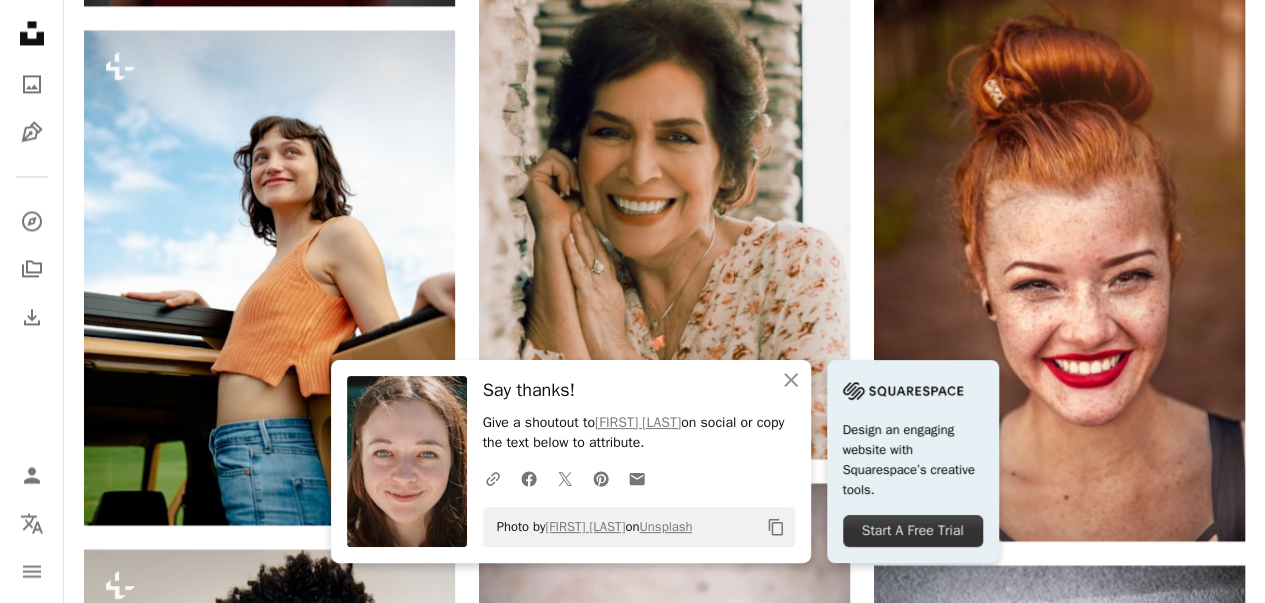 scroll, scrollTop: 1672, scrollLeft: 0, axis: vertical 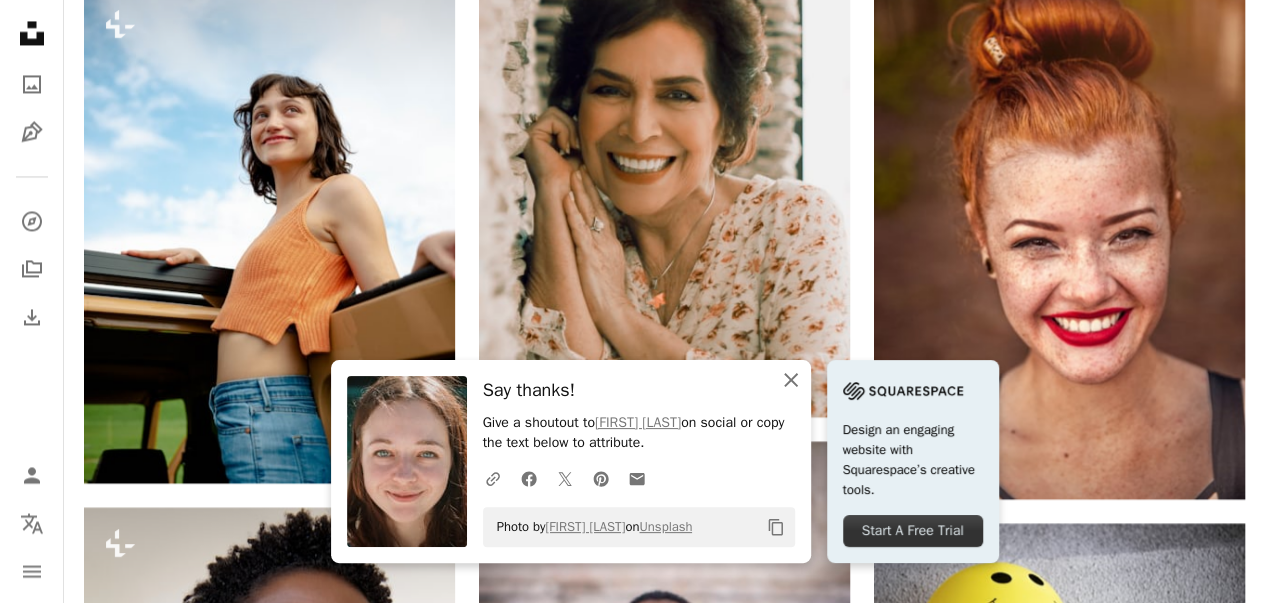 click on "An X shape" at bounding box center [791, 380] 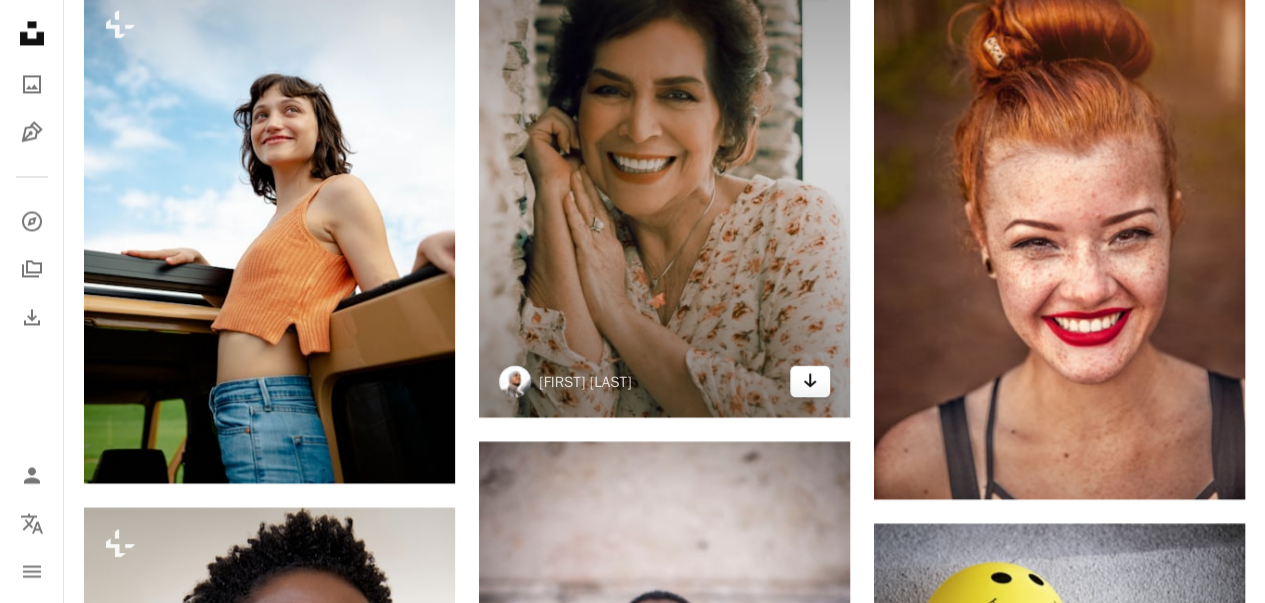 click at bounding box center [810, 380] 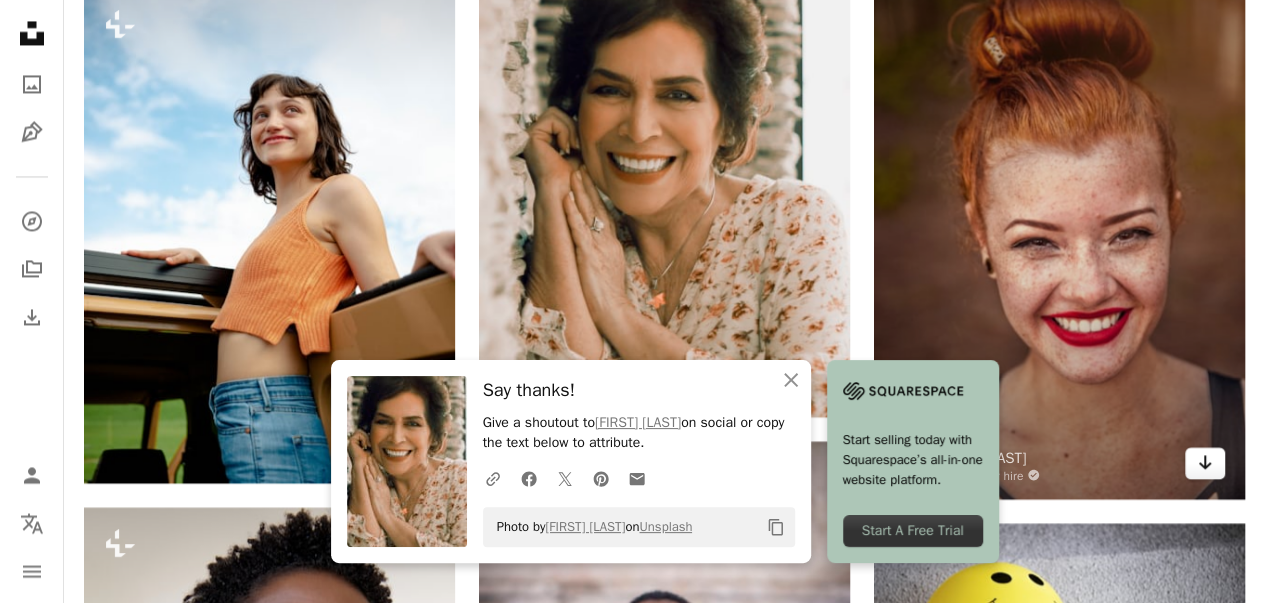 click on "Arrow pointing down" at bounding box center (1205, 462) 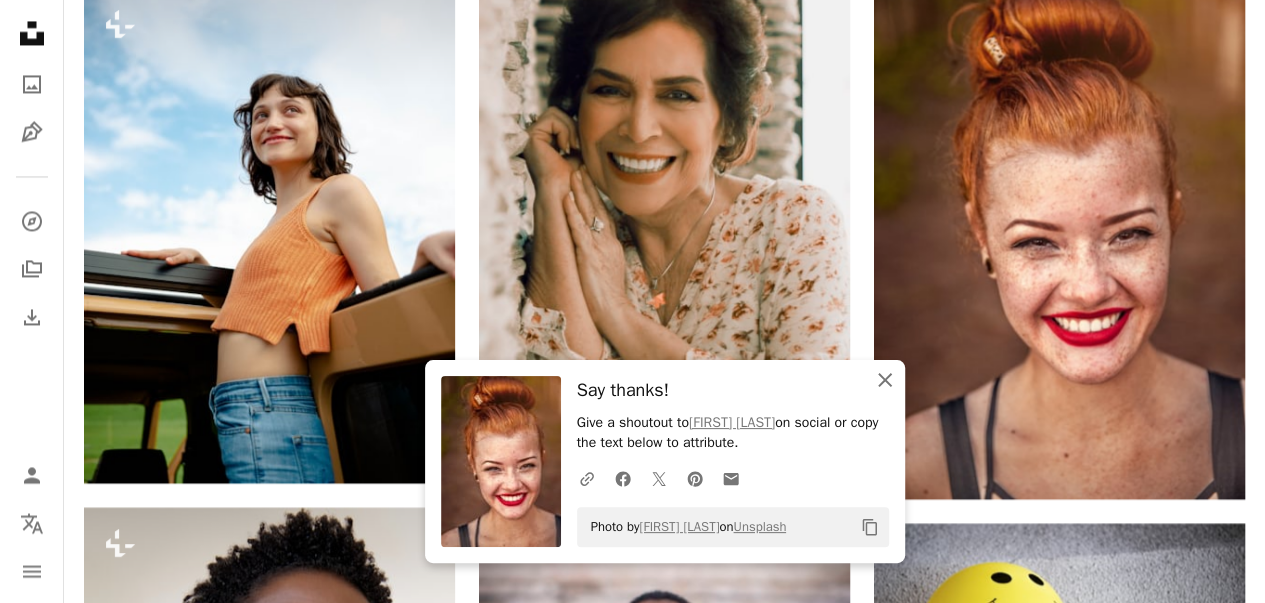click on "An X shape" at bounding box center (885, 380) 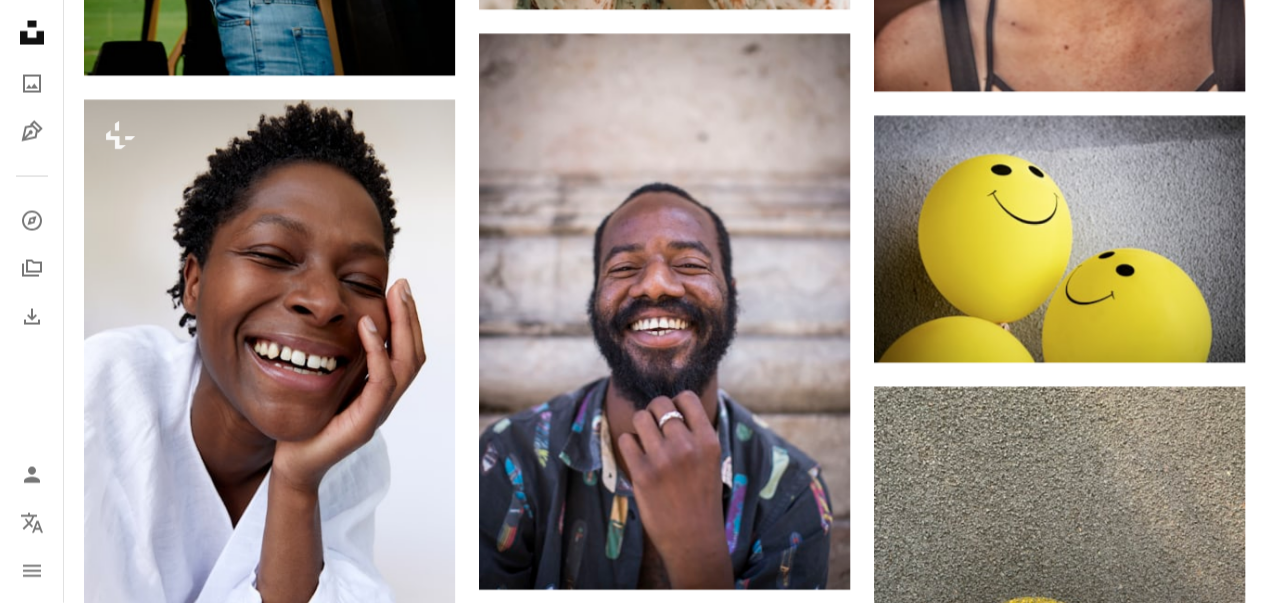 scroll, scrollTop: 2085, scrollLeft: 0, axis: vertical 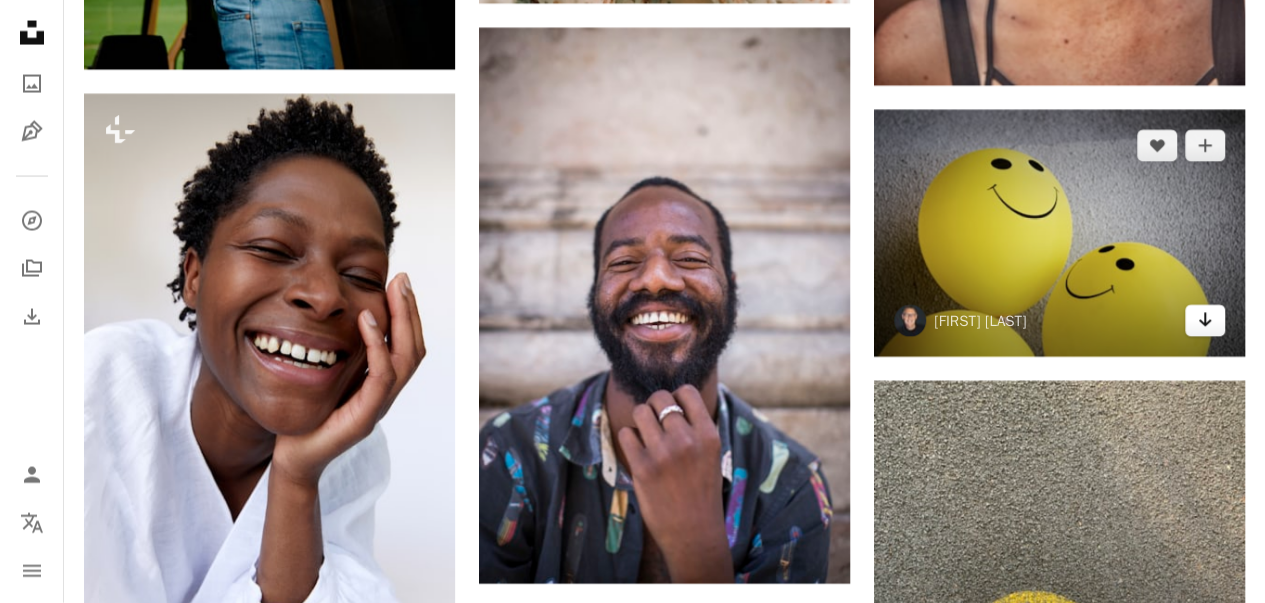 click on "Arrow pointing down" at bounding box center [1205, 320] 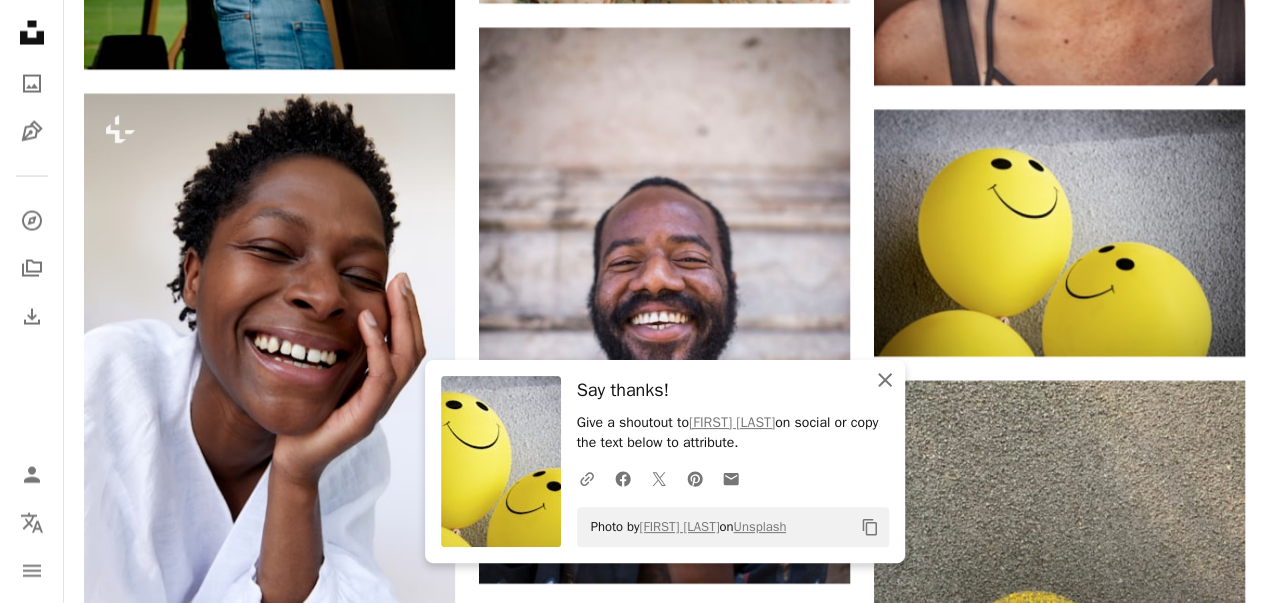 click on "An X shape" at bounding box center [885, 380] 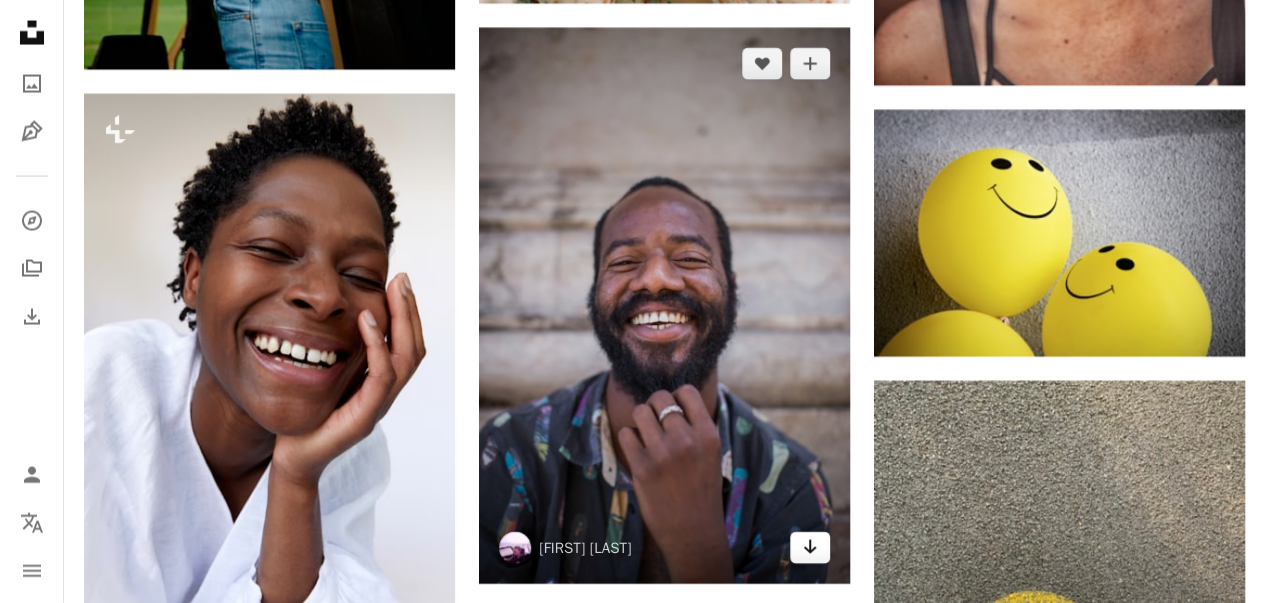 click on "Arrow pointing down" at bounding box center [810, 547] 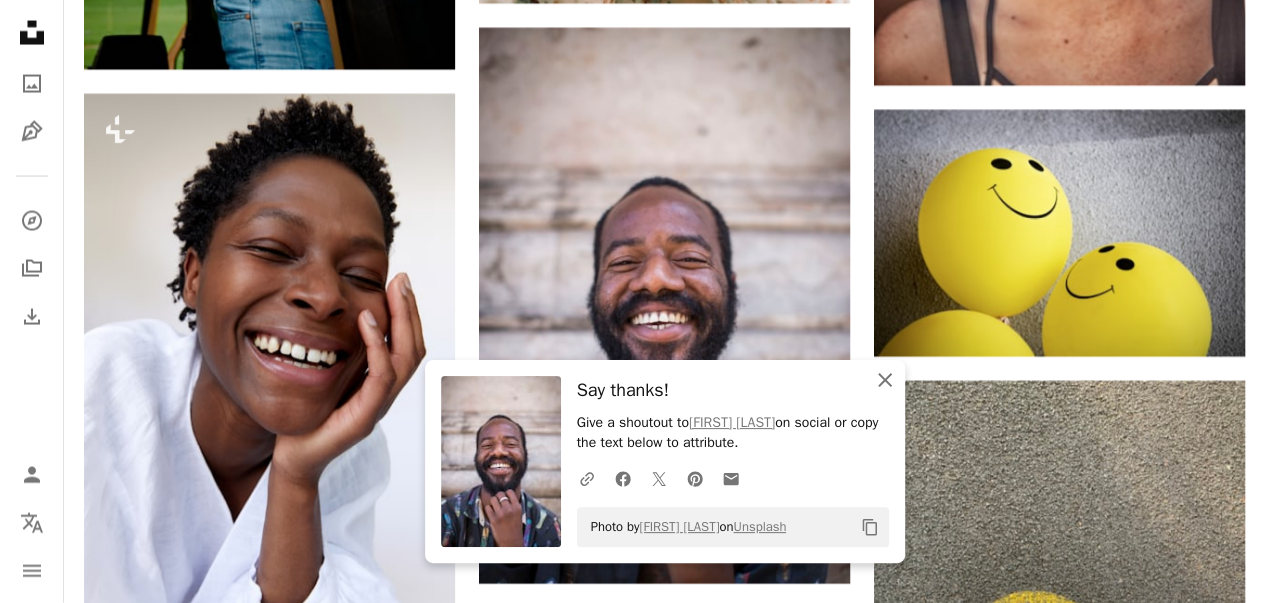 click on "An X shape" at bounding box center (885, 380) 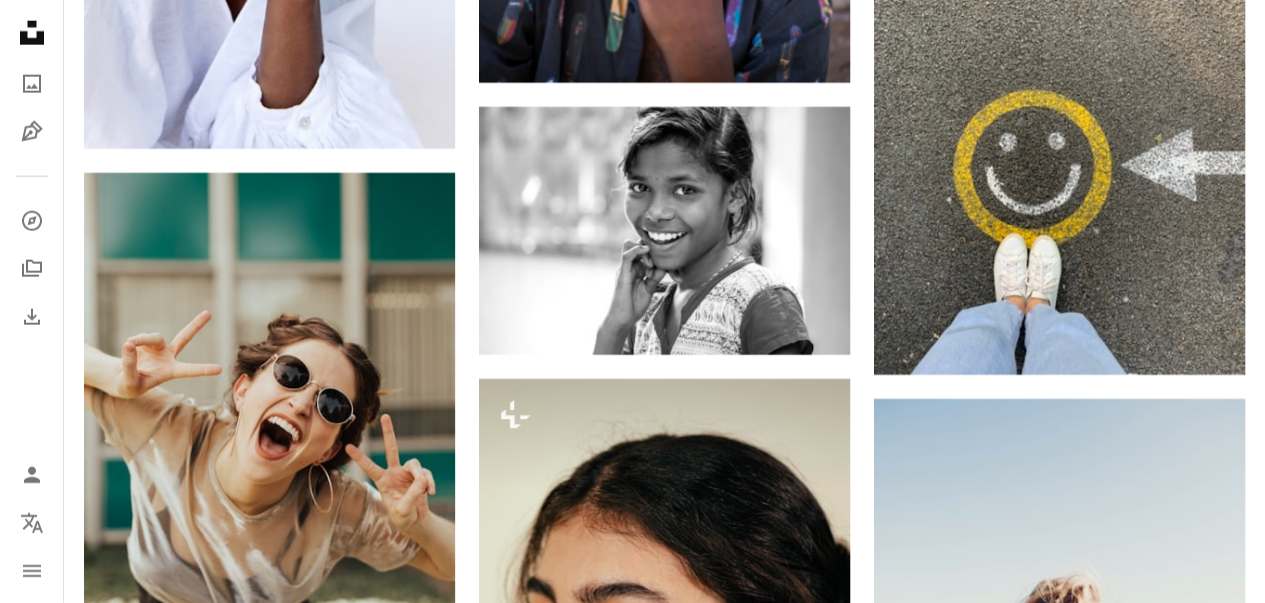 scroll, scrollTop: 2611, scrollLeft: 0, axis: vertical 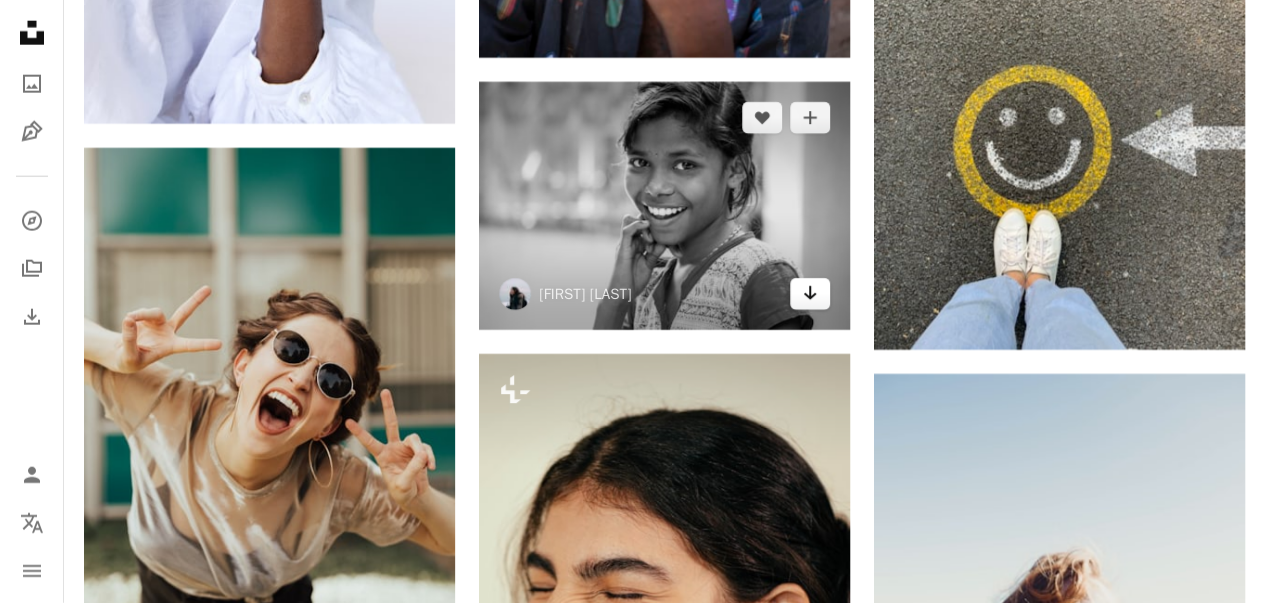click at bounding box center (810, 293) 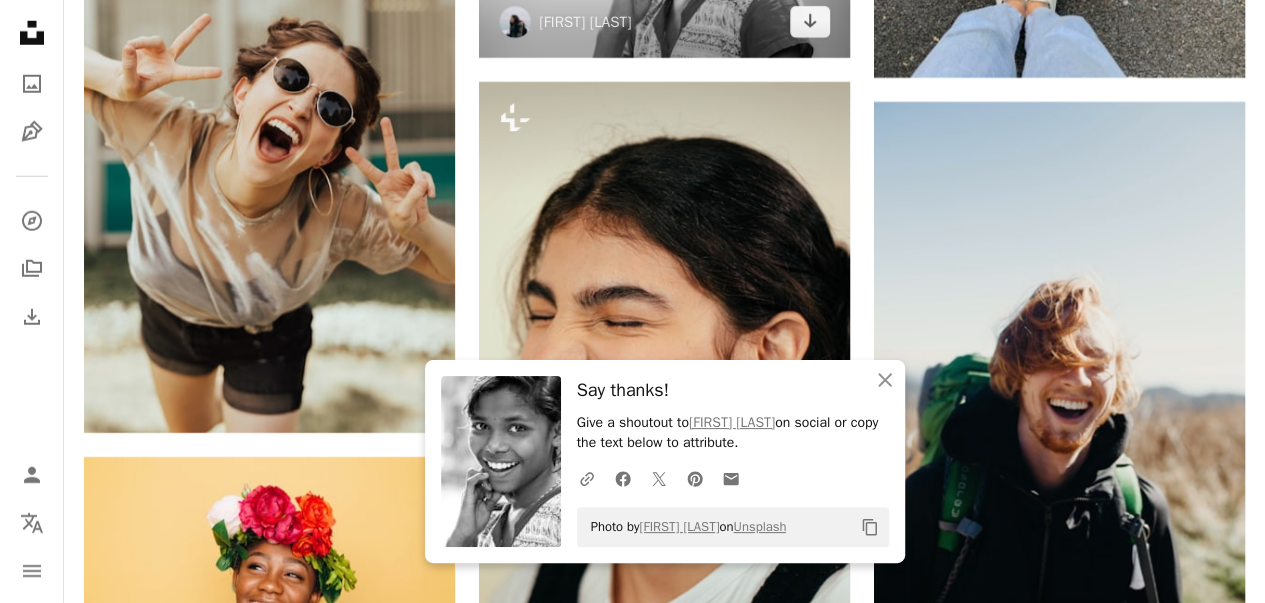 scroll, scrollTop: 2920, scrollLeft: 0, axis: vertical 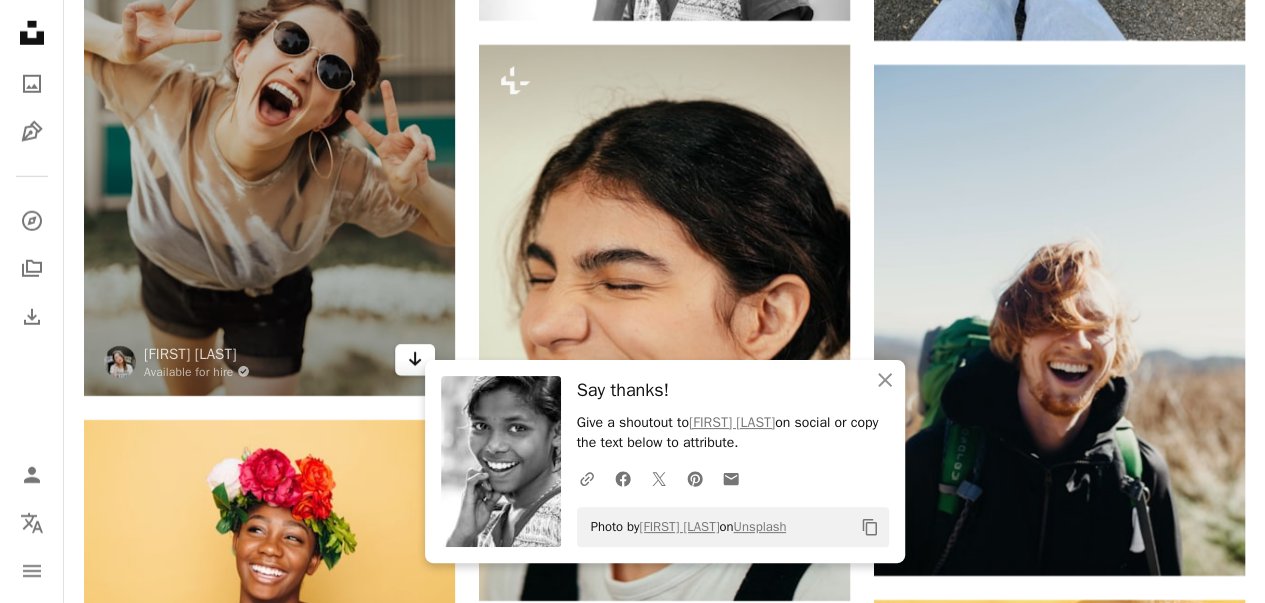 click on "Arrow pointing down" at bounding box center [415, 359] 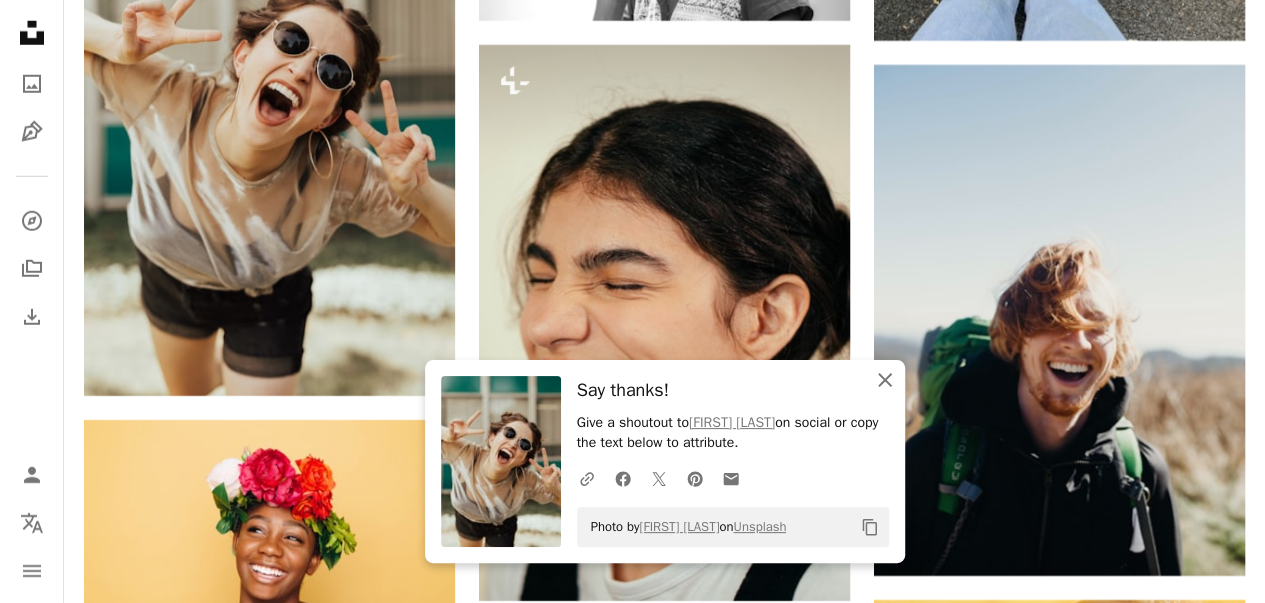 click at bounding box center [885, 380] 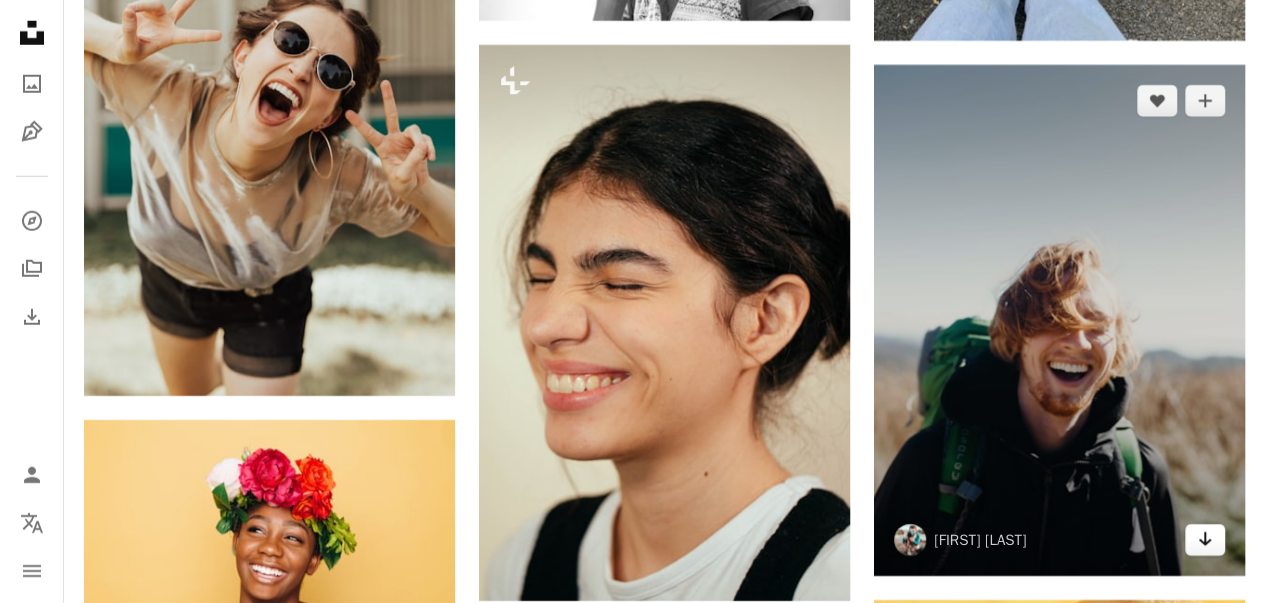 click on "Arrow pointing down" at bounding box center [1205, 539] 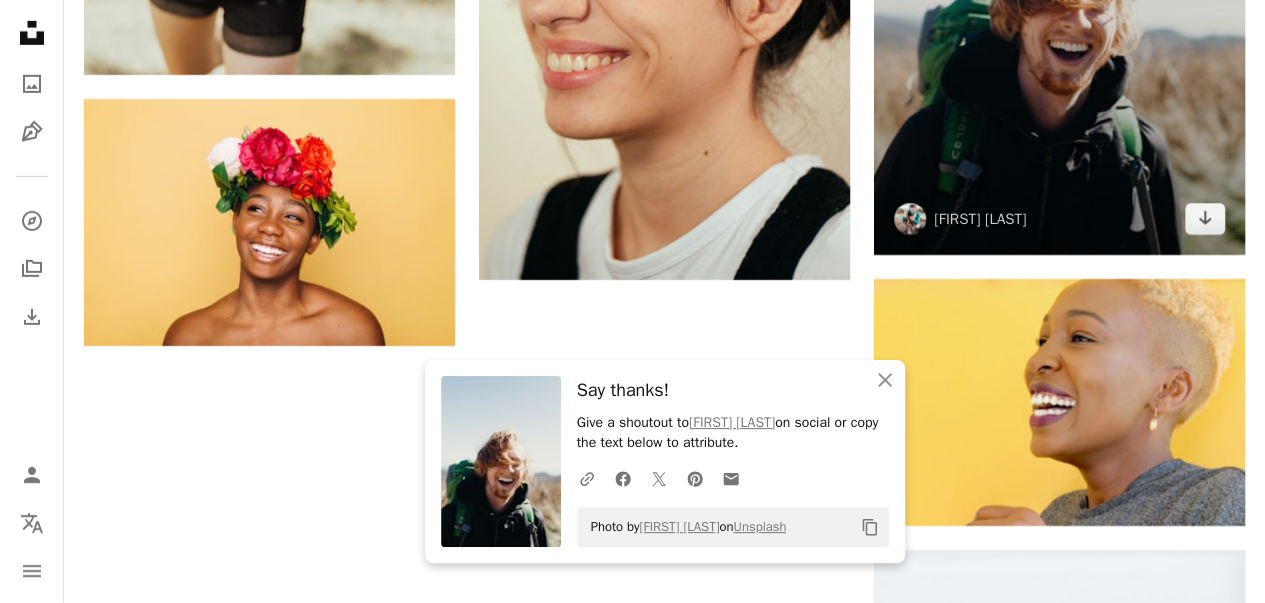 scroll, scrollTop: 3278, scrollLeft: 0, axis: vertical 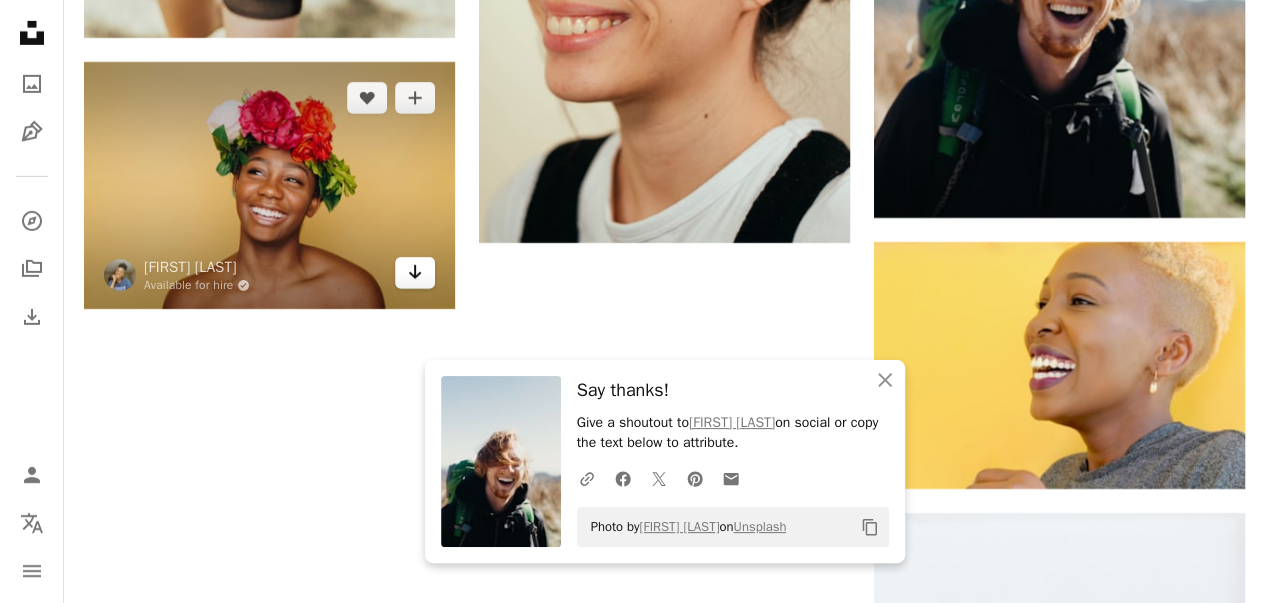 click on "Arrow pointing down" at bounding box center [415, 272] 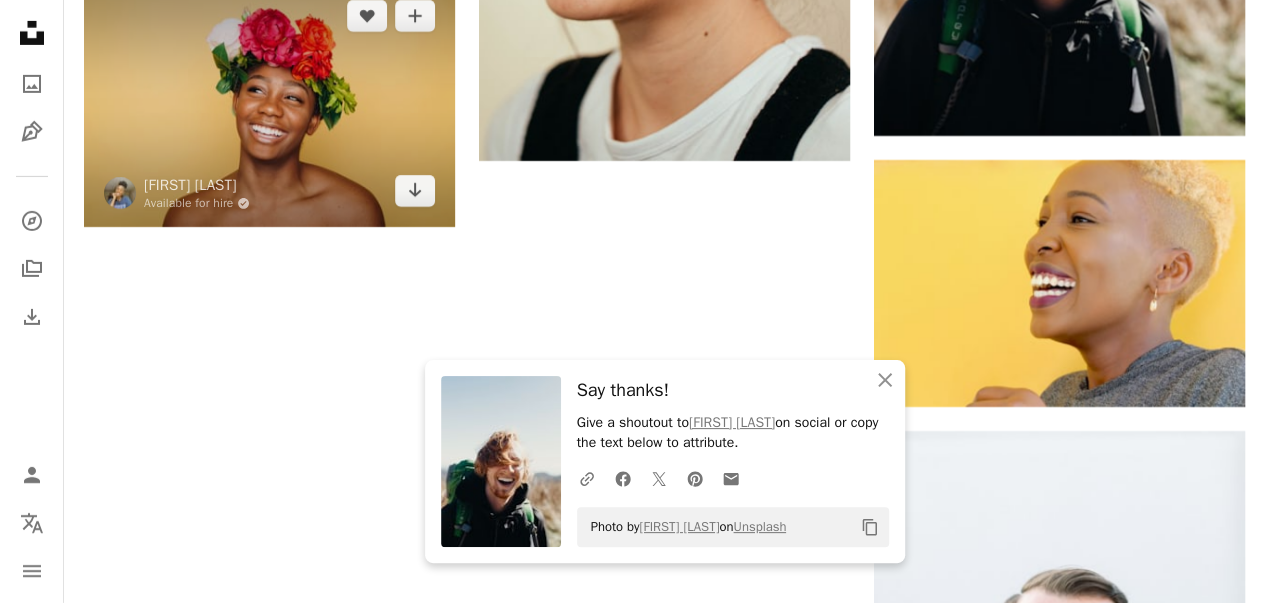 scroll, scrollTop: 3384, scrollLeft: 0, axis: vertical 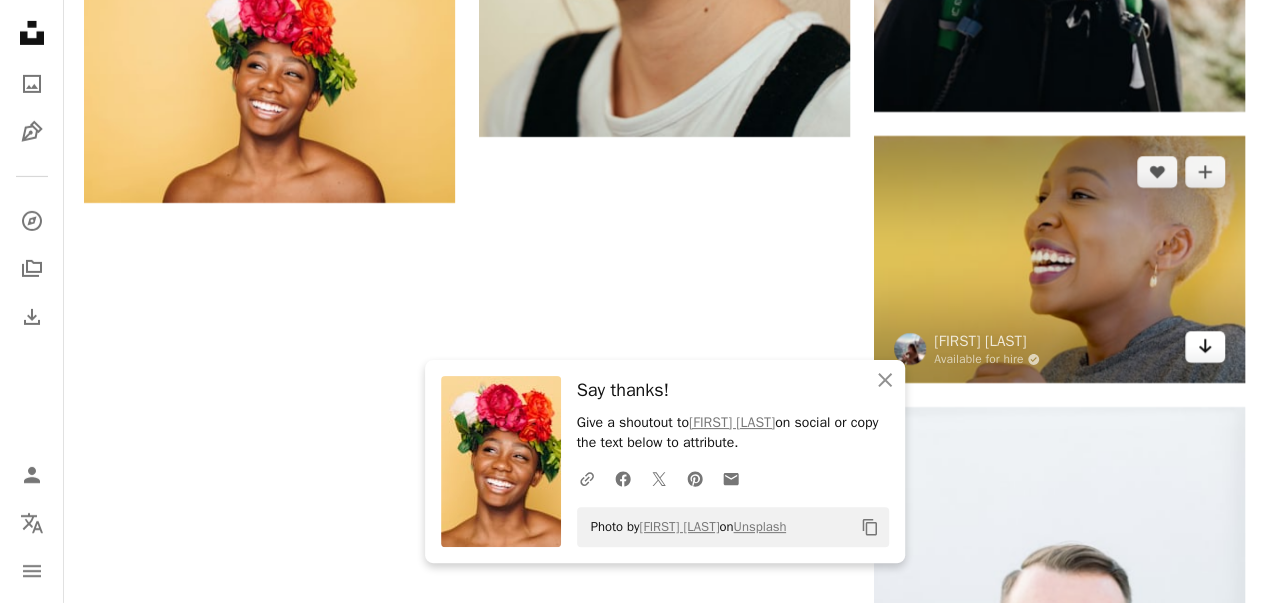 click on "Arrow pointing down" at bounding box center (1205, 346) 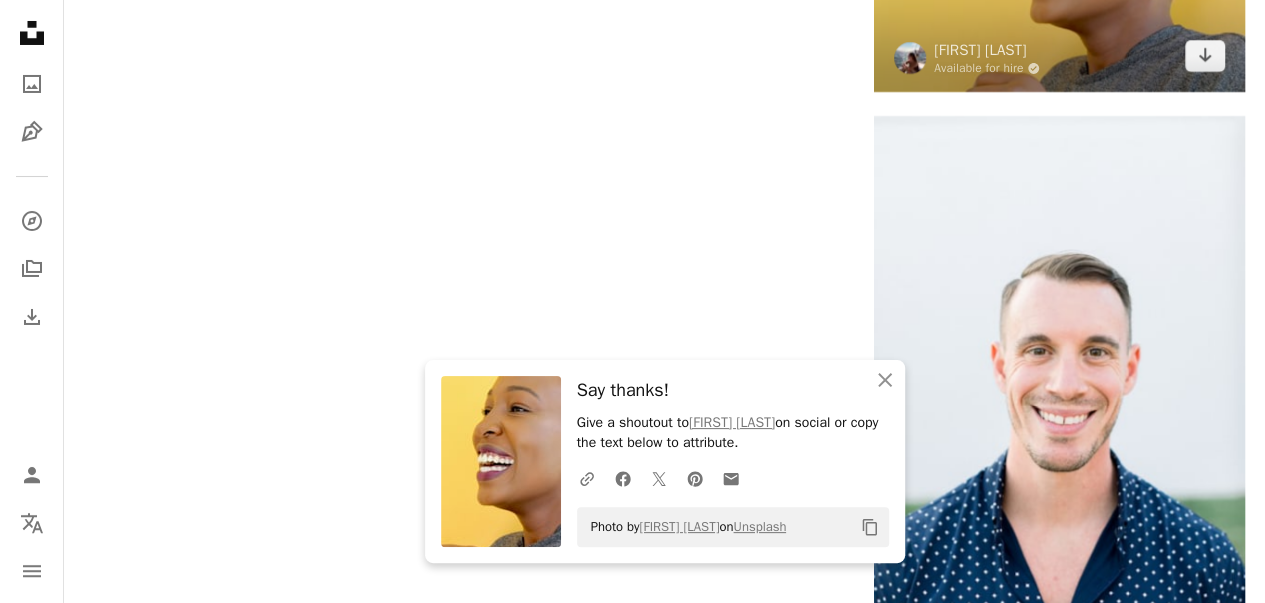 scroll, scrollTop: 3730, scrollLeft: 0, axis: vertical 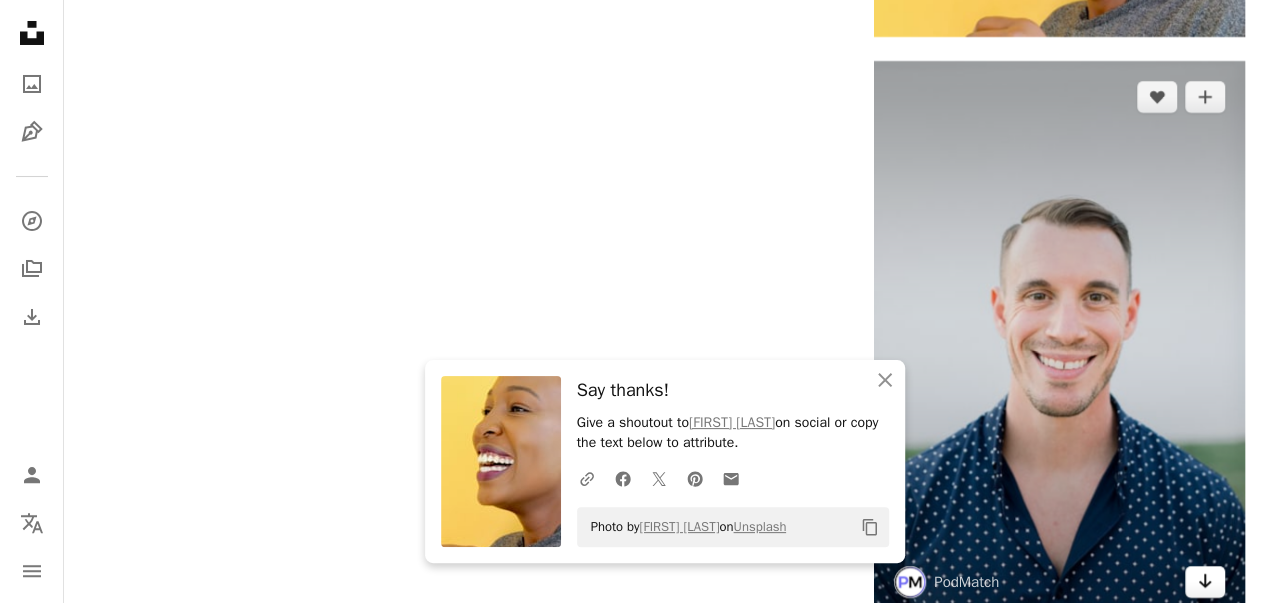 click on "Arrow pointing down" at bounding box center [1205, 581] 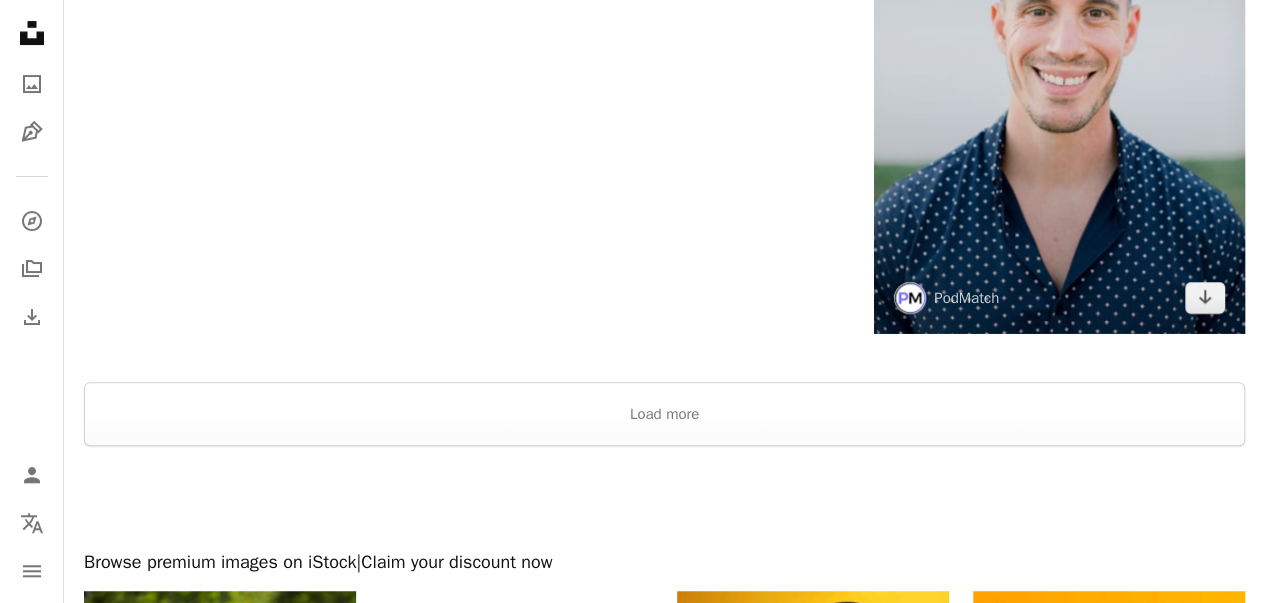scroll, scrollTop: 4002, scrollLeft: 0, axis: vertical 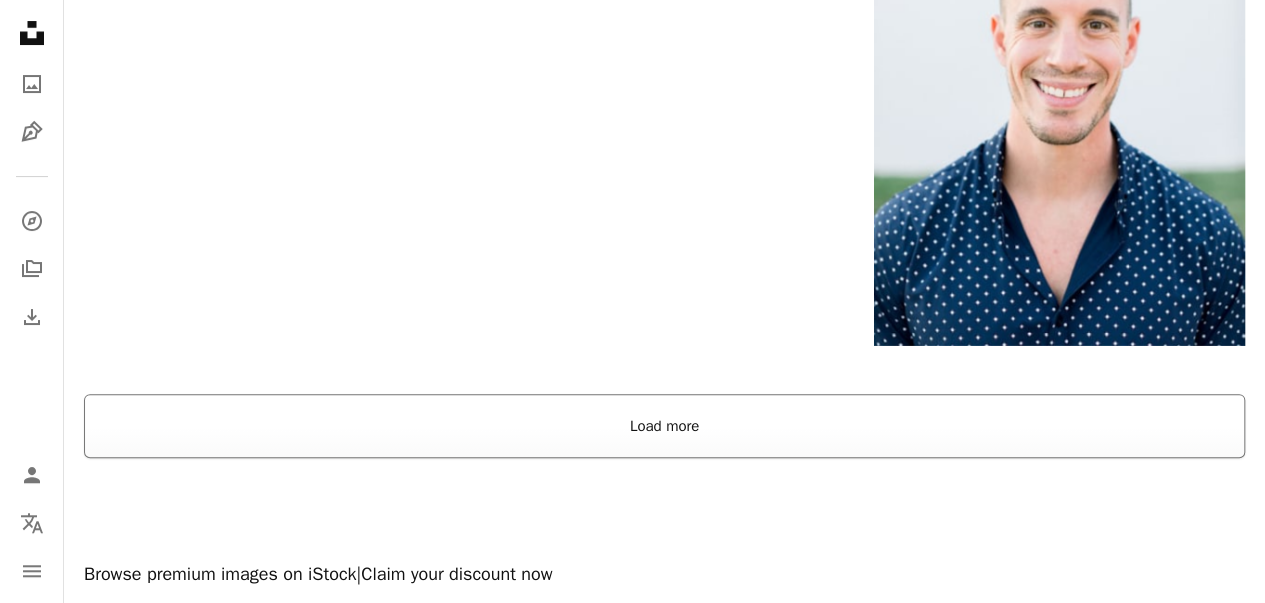 click on "Load more" at bounding box center [664, 426] 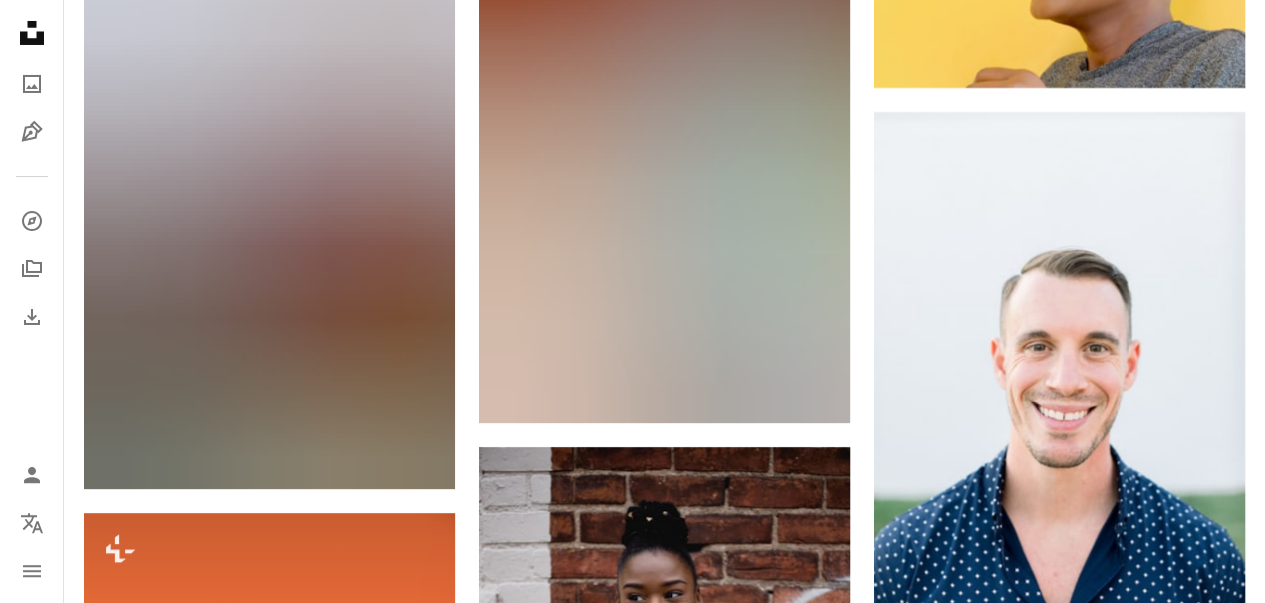 scroll, scrollTop: 3653, scrollLeft: 0, axis: vertical 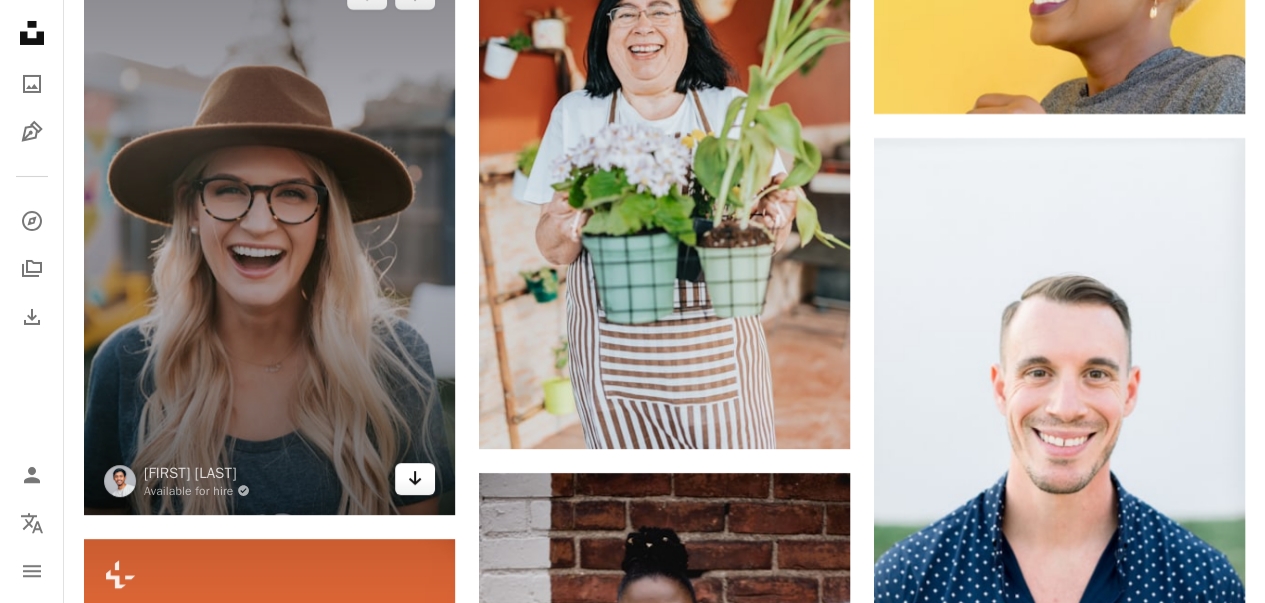 click on "Arrow pointing down" at bounding box center [415, 478] 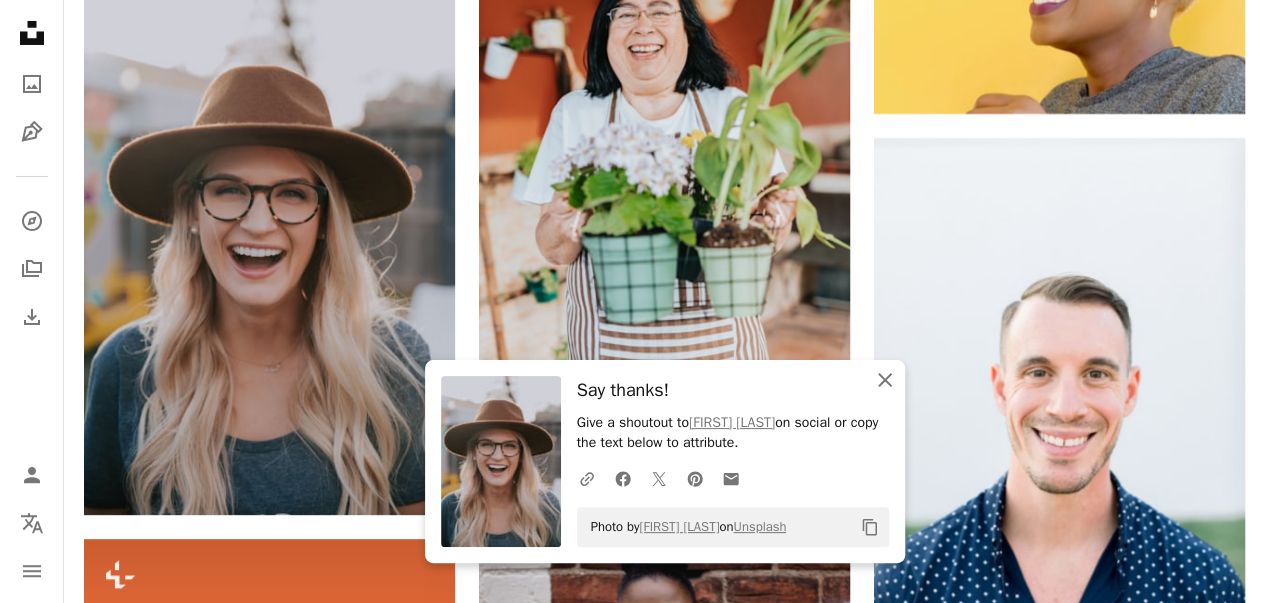 click on "An X shape" at bounding box center (885, 380) 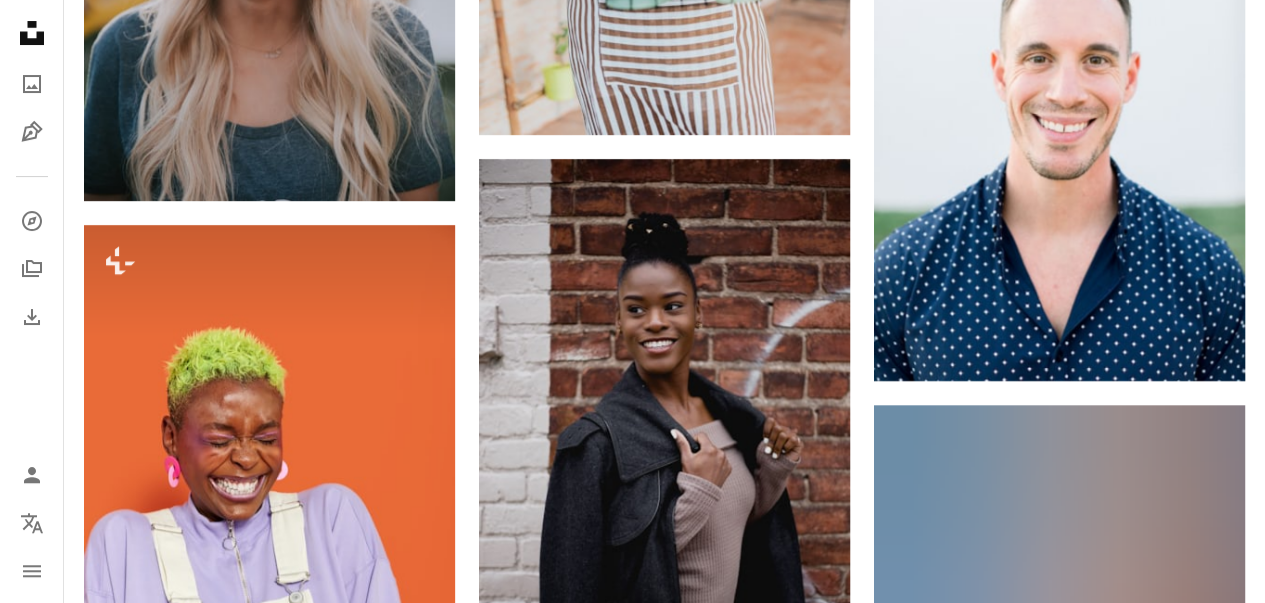 scroll, scrollTop: 4135, scrollLeft: 0, axis: vertical 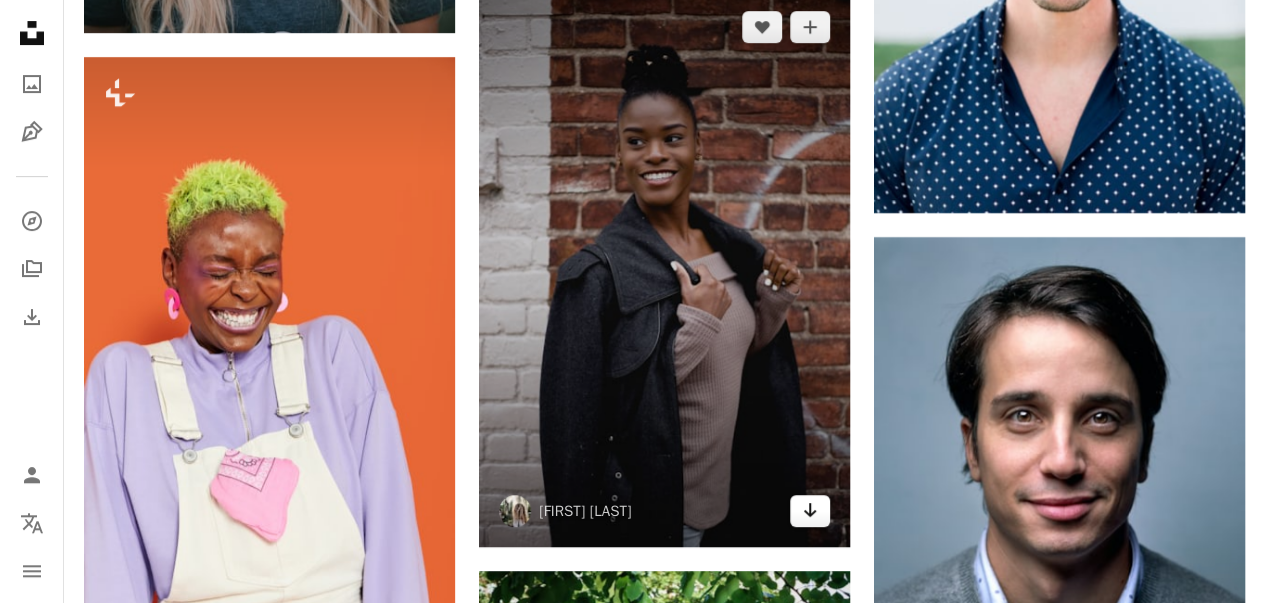click at bounding box center [810, 510] 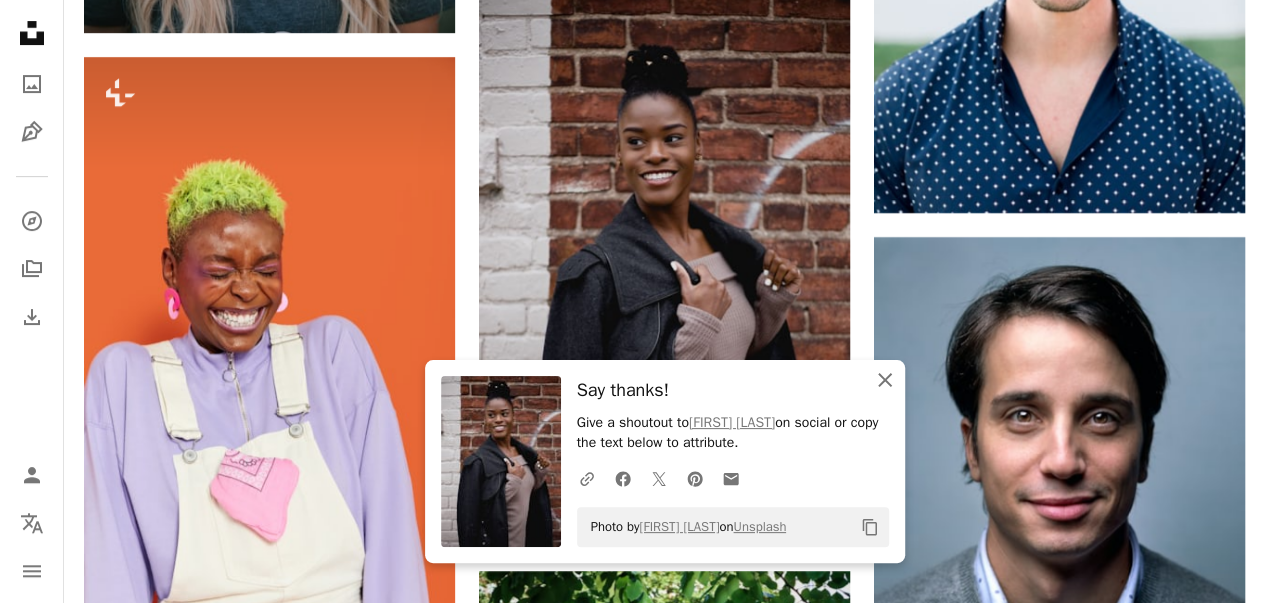 click at bounding box center [885, 380] 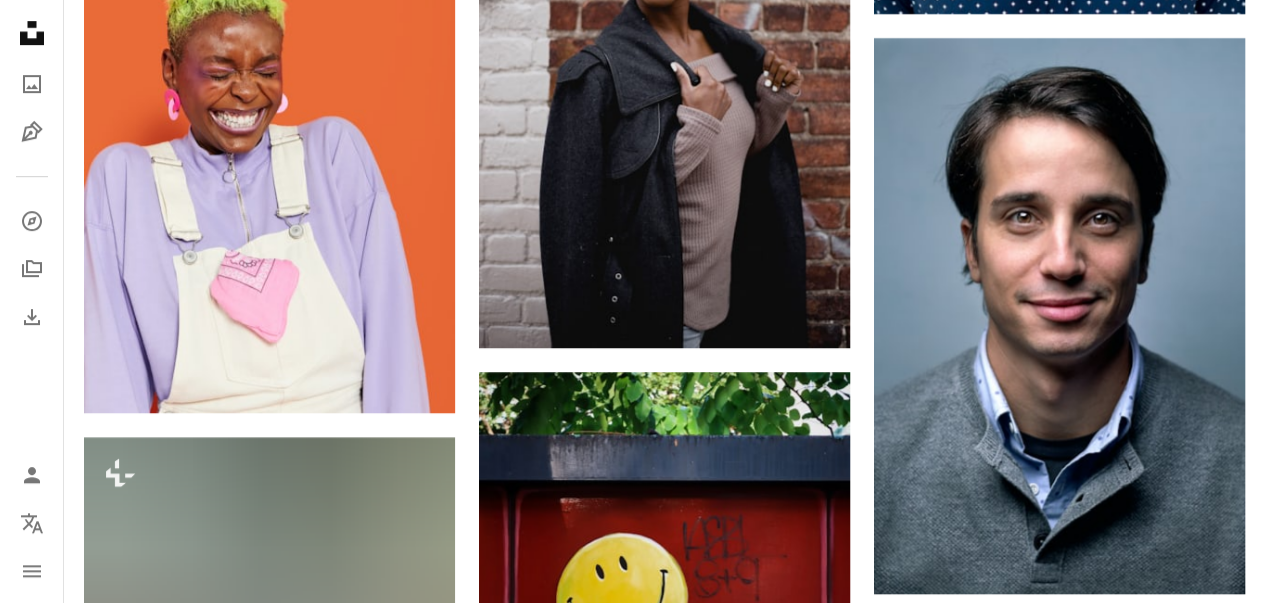 scroll, scrollTop: 4396, scrollLeft: 0, axis: vertical 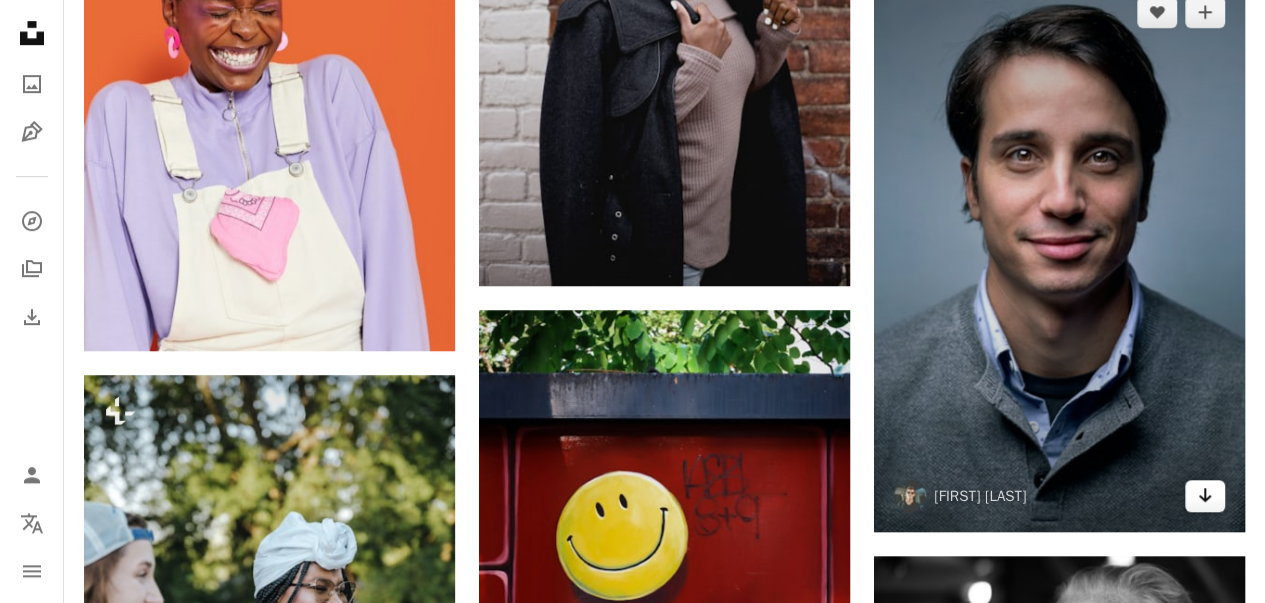 click at bounding box center [1205, 495] 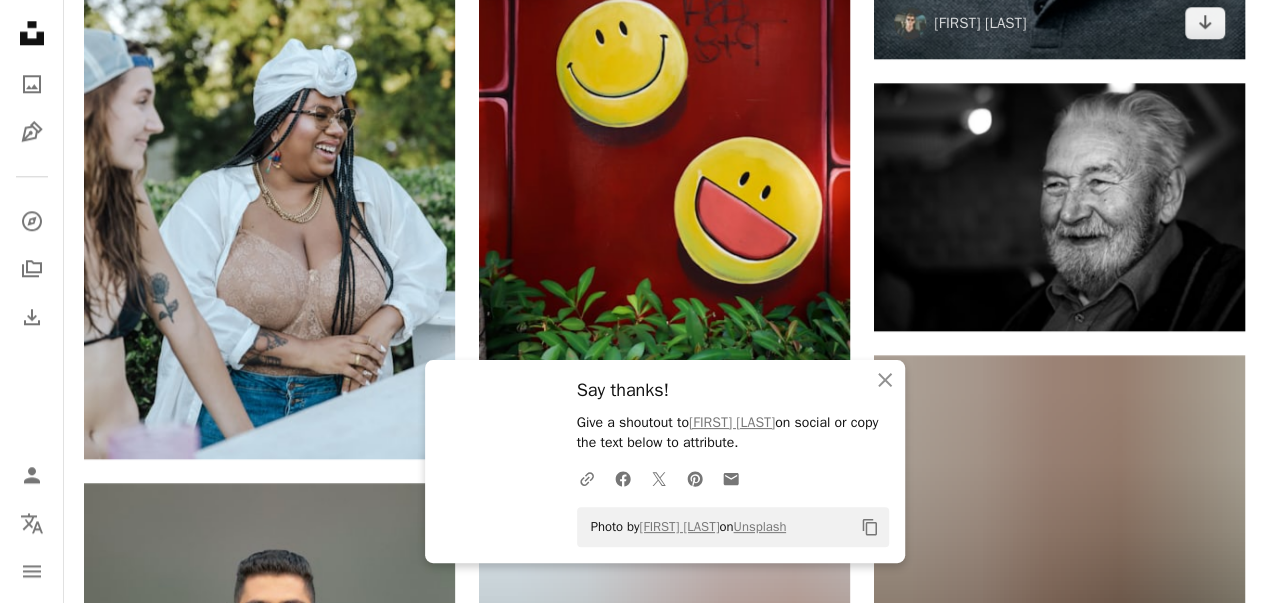 scroll, scrollTop: 4878, scrollLeft: 0, axis: vertical 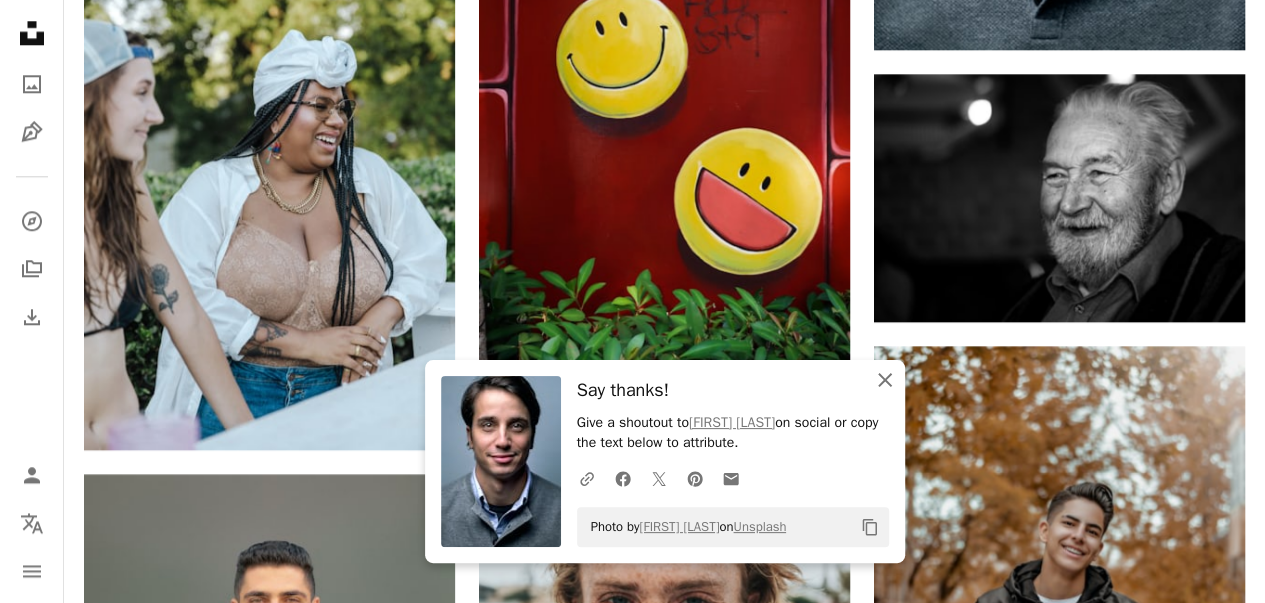 click at bounding box center [885, 380] 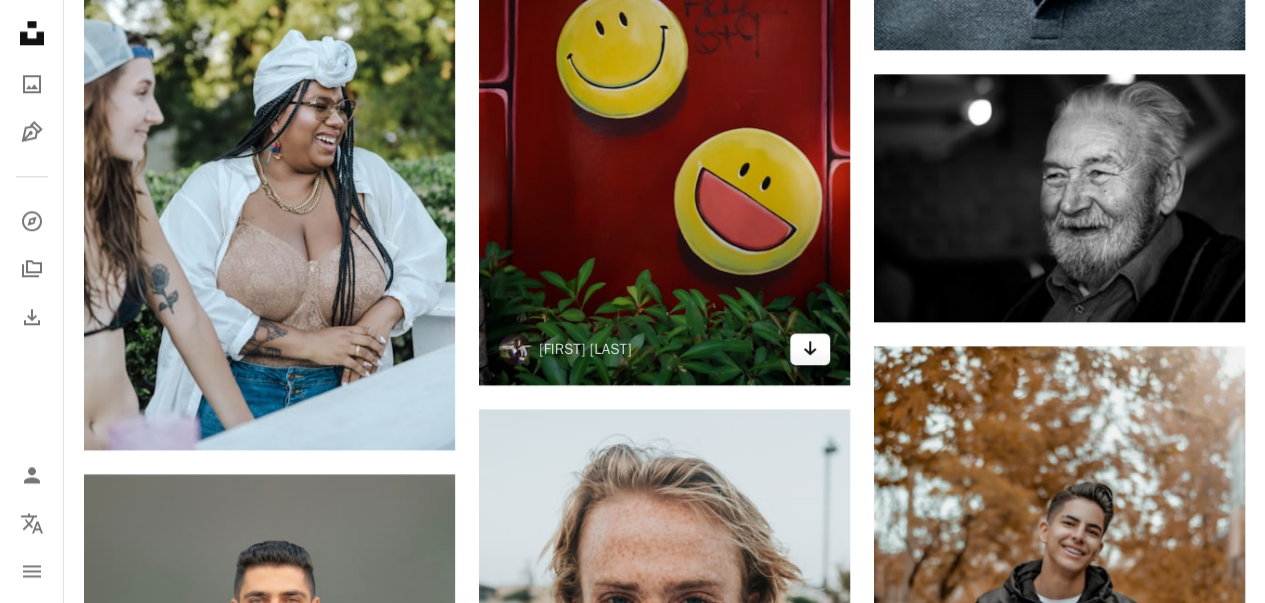 click at bounding box center (810, 348) 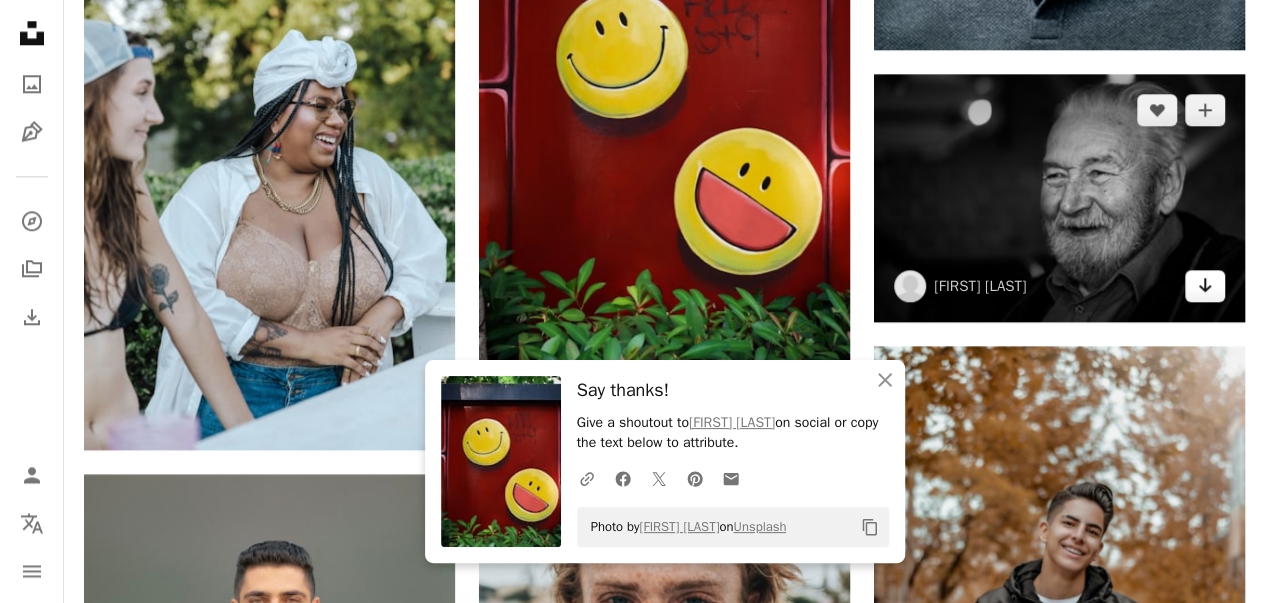 click at bounding box center (1205, 285) 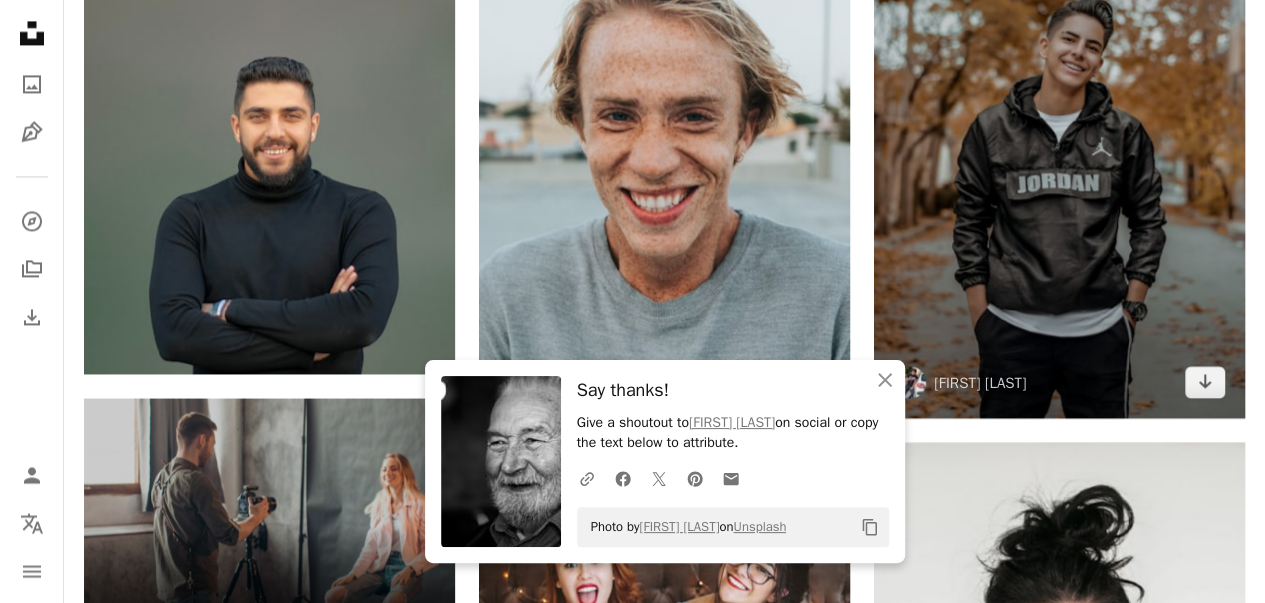 scroll, scrollTop: 5372, scrollLeft: 0, axis: vertical 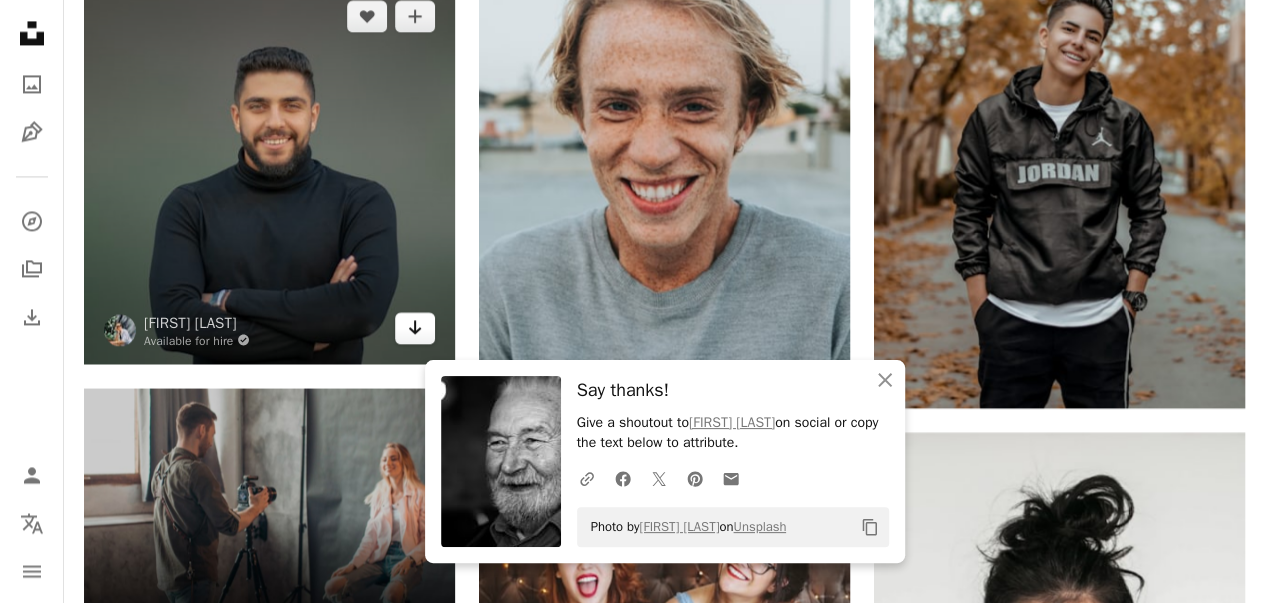 click on "Arrow pointing down" at bounding box center [415, 327] 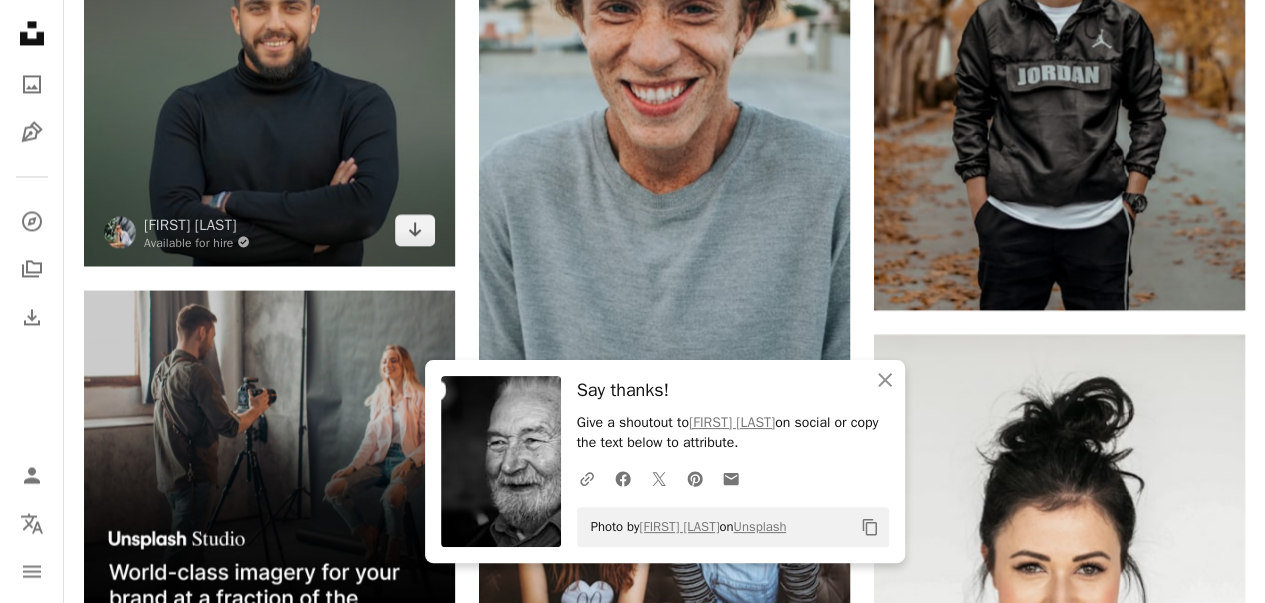 scroll, scrollTop: 5652, scrollLeft: 0, axis: vertical 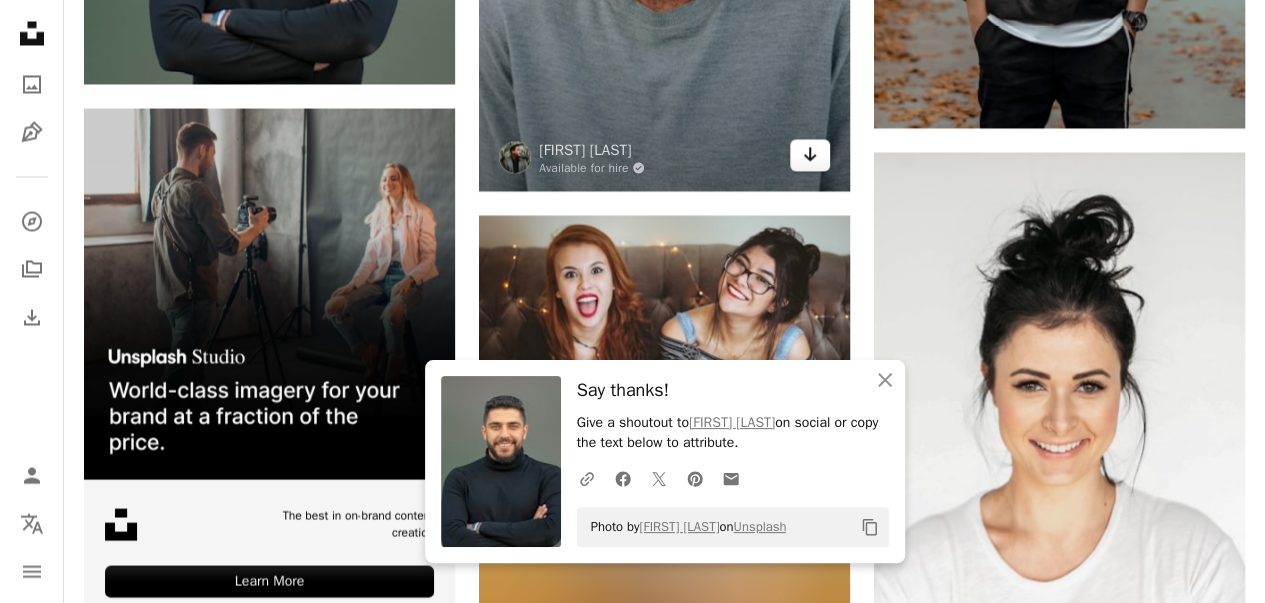 click on "Arrow pointing down" at bounding box center [810, 154] 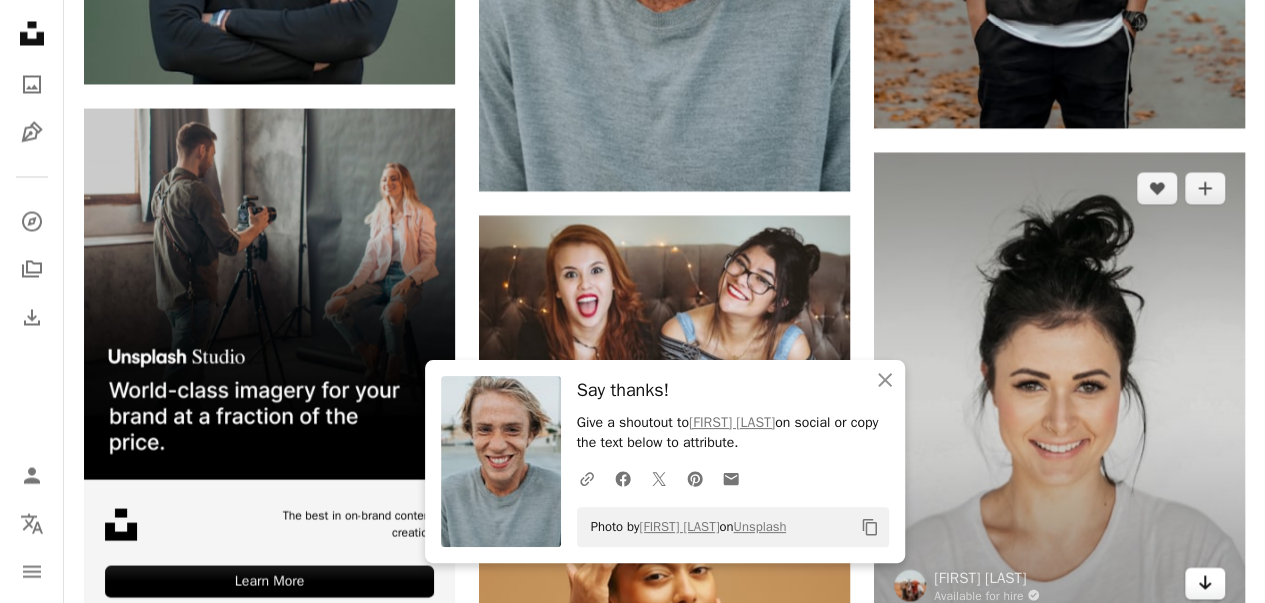 click at bounding box center [1205, 582] 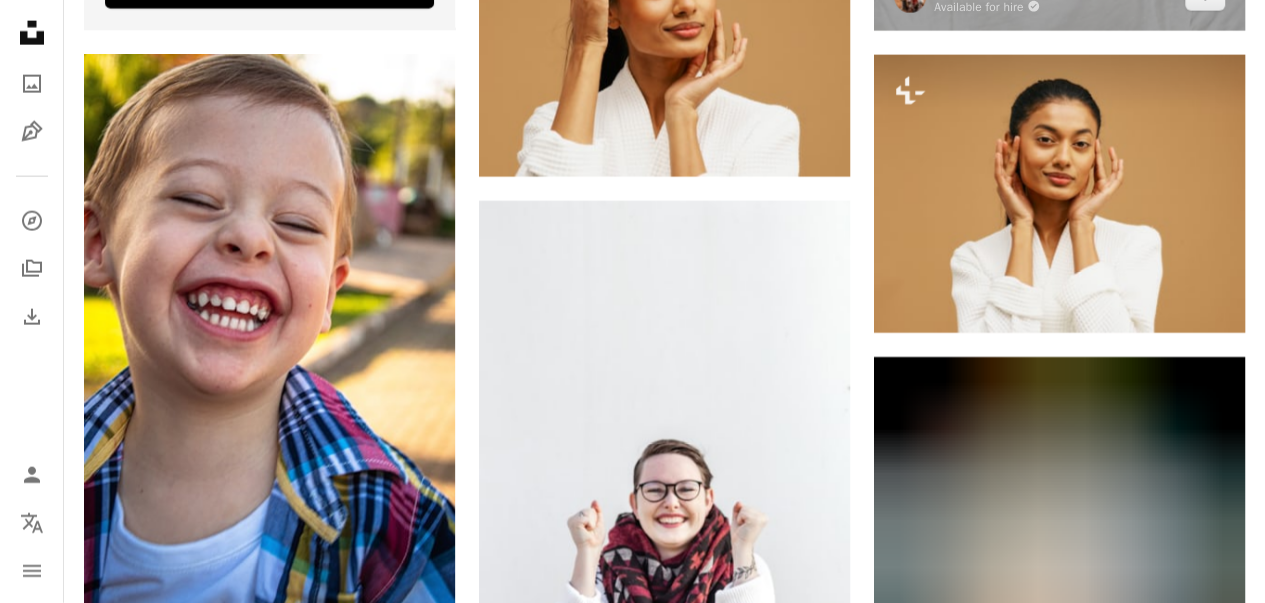 scroll, scrollTop: 6252, scrollLeft: 0, axis: vertical 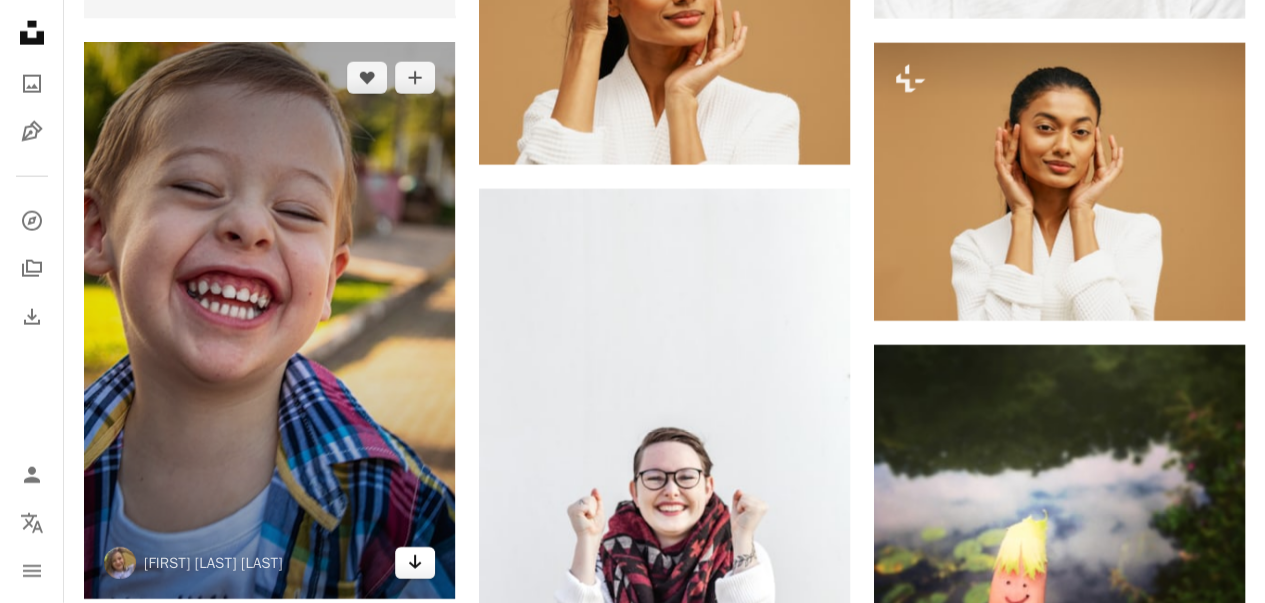click at bounding box center [415, 562] 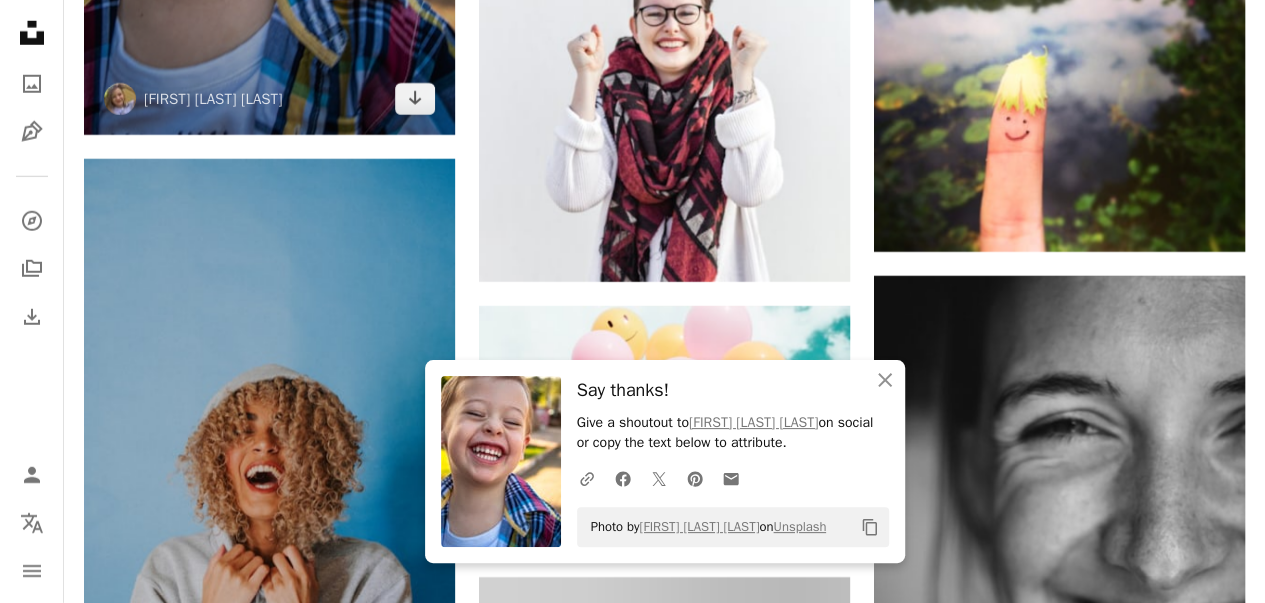 scroll, scrollTop: 6768, scrollLeft: 0, axis: vertical 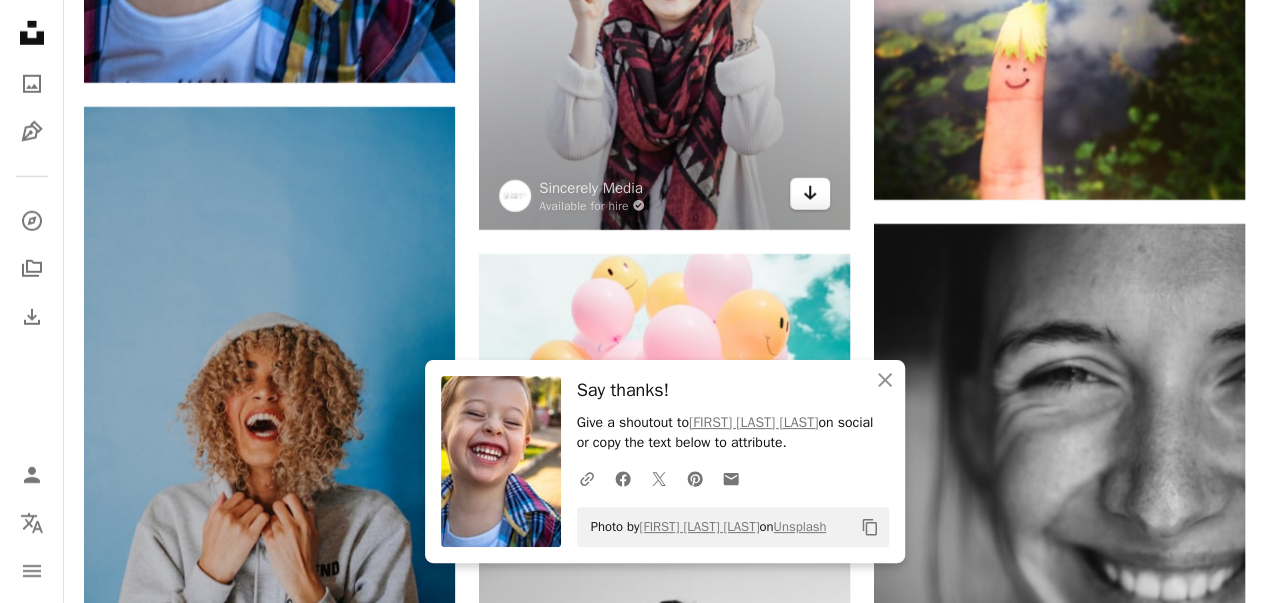 click on "Arrow pointing down" at bounding box center (810, 193) 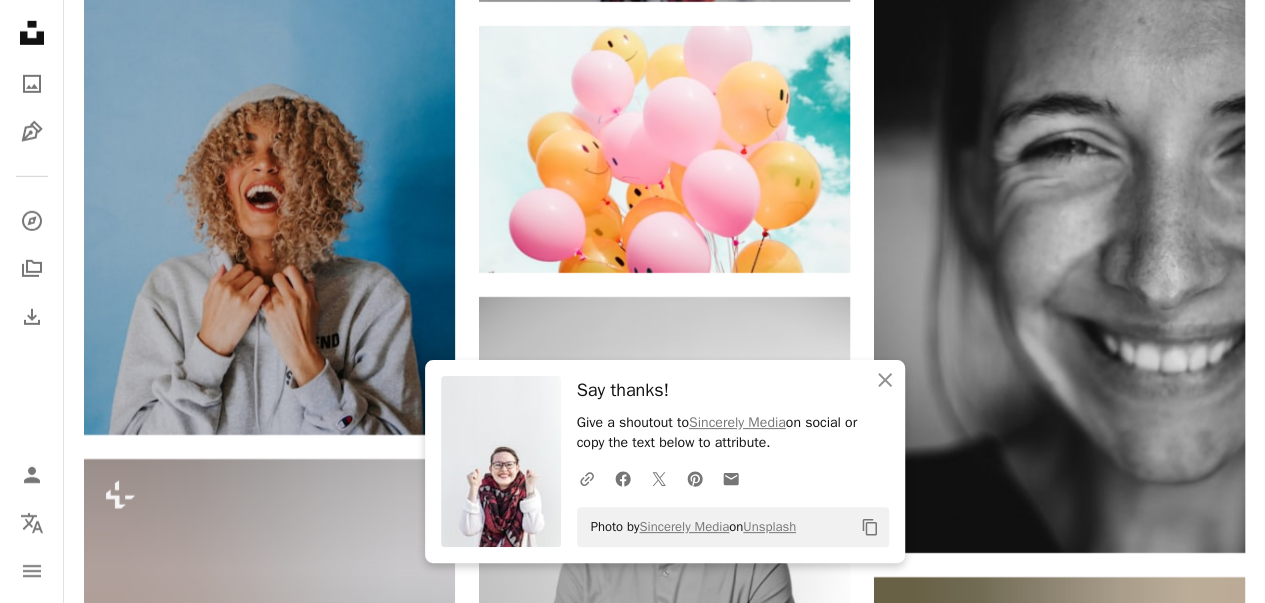 scroll, scrollTop: 7009, scrollLeft: 0, axis: vertical 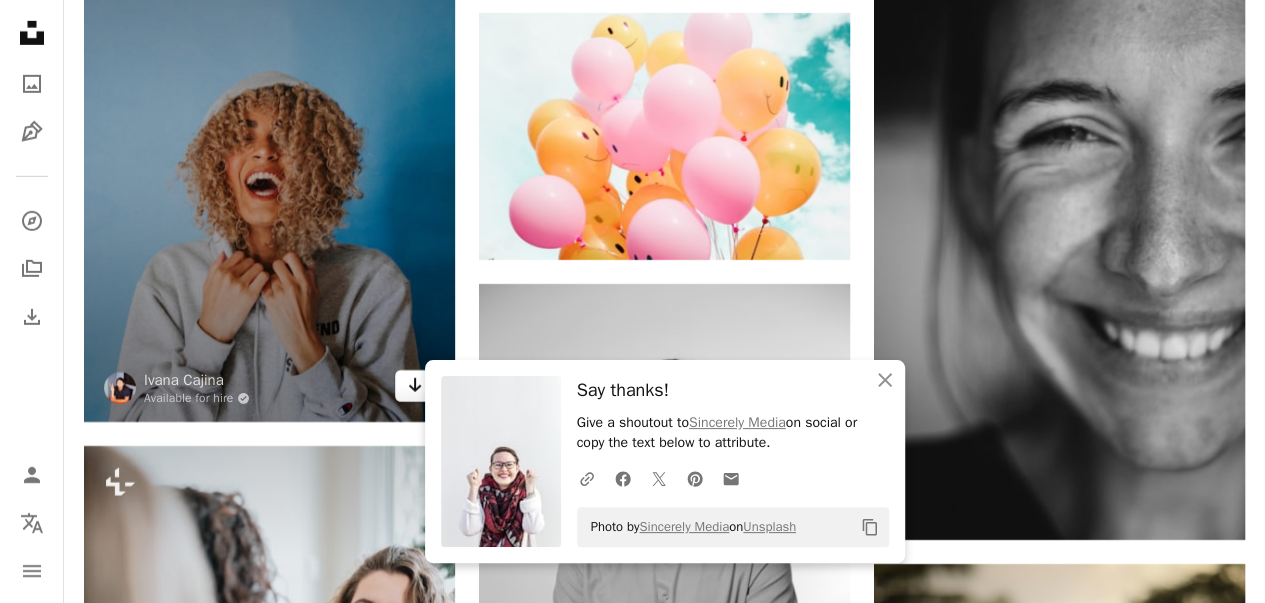 click at bounding box center (415, 385) 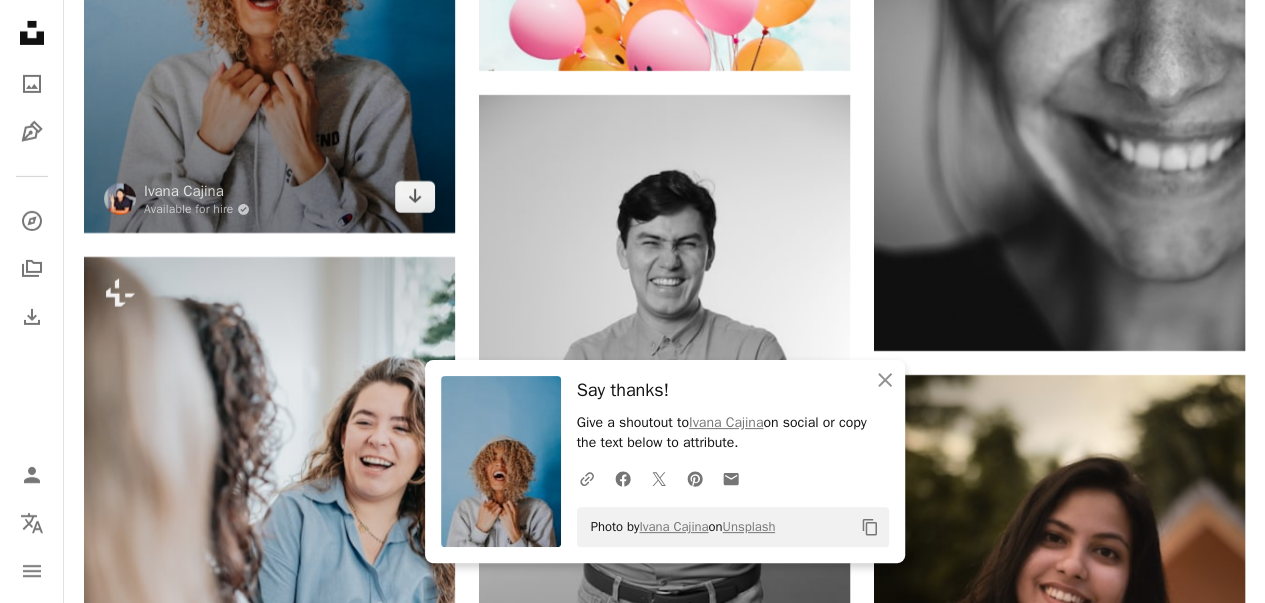 scroll, scrollTop: 7238, scrollLeft: 0, axis: vertical 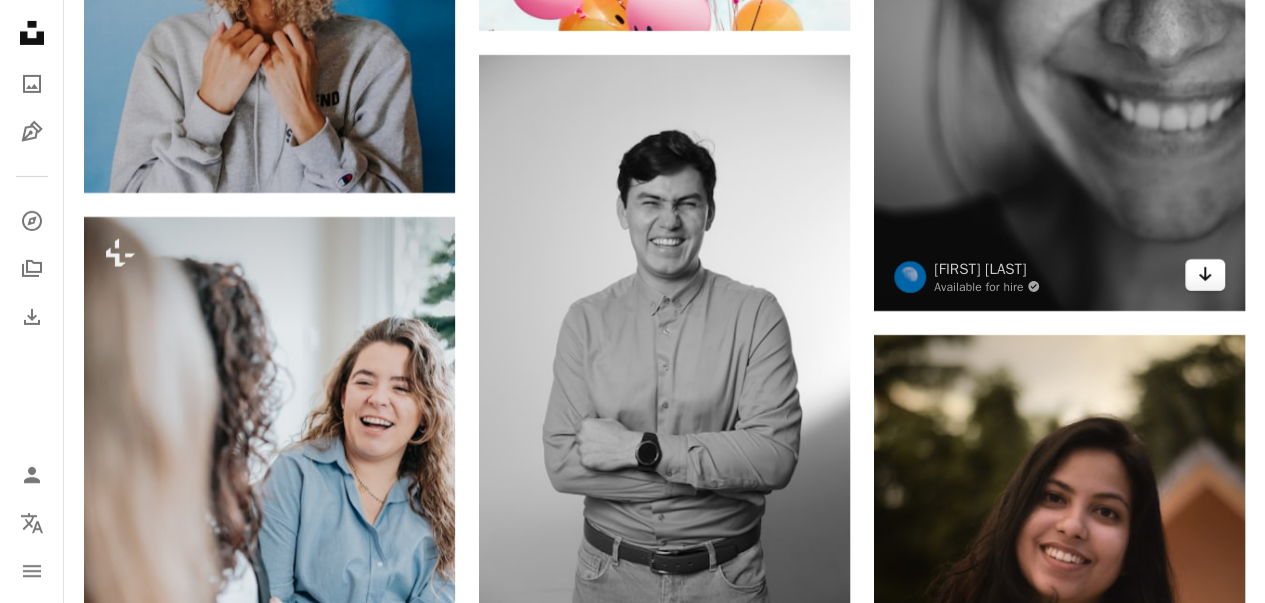 click on "Arrow pointing down" at bounding box center [1205, 274] 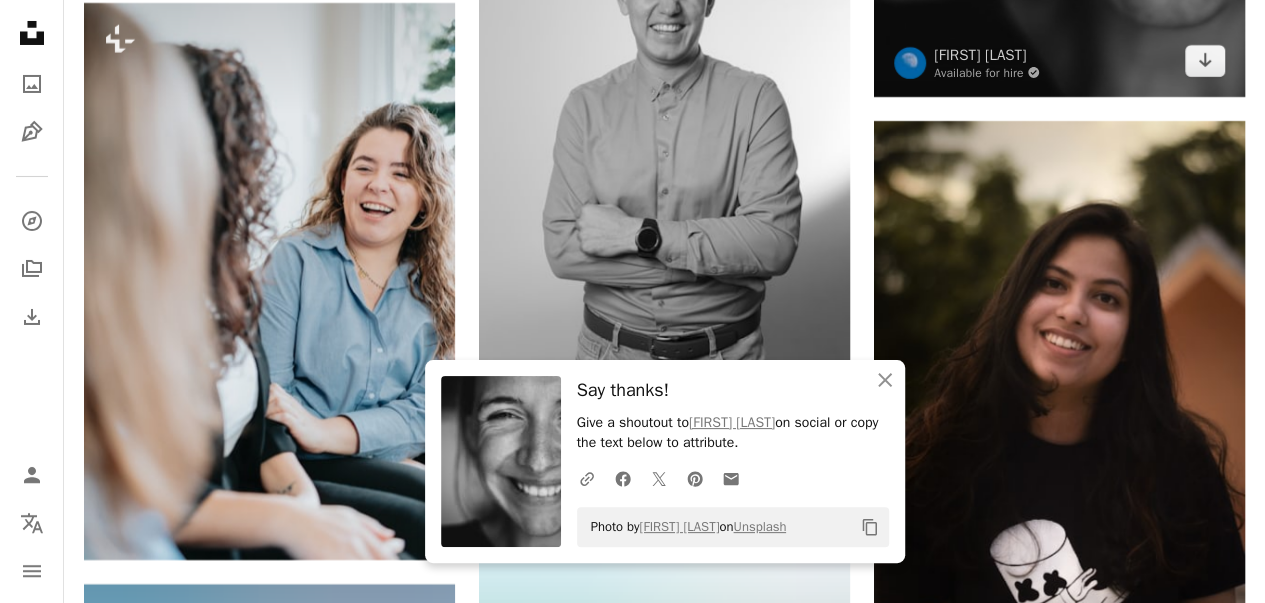 scroll, scrollTop: 7531, scrollLeft: 0, axis: vertical 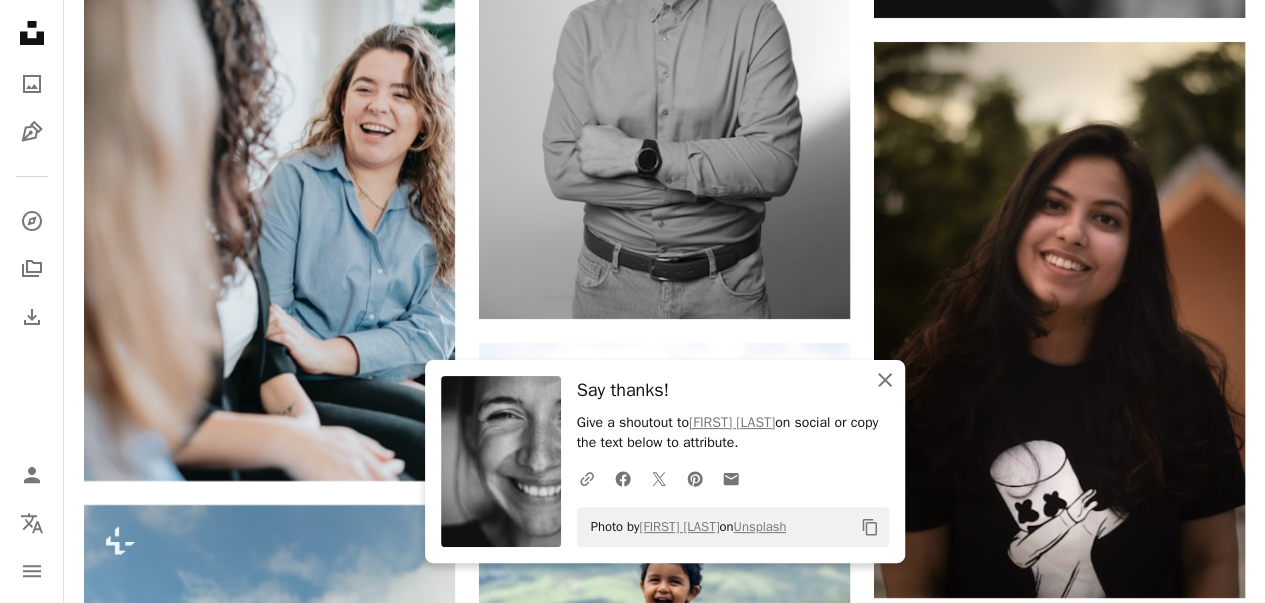 click on "An X shape" at bounding box center (885, 380) 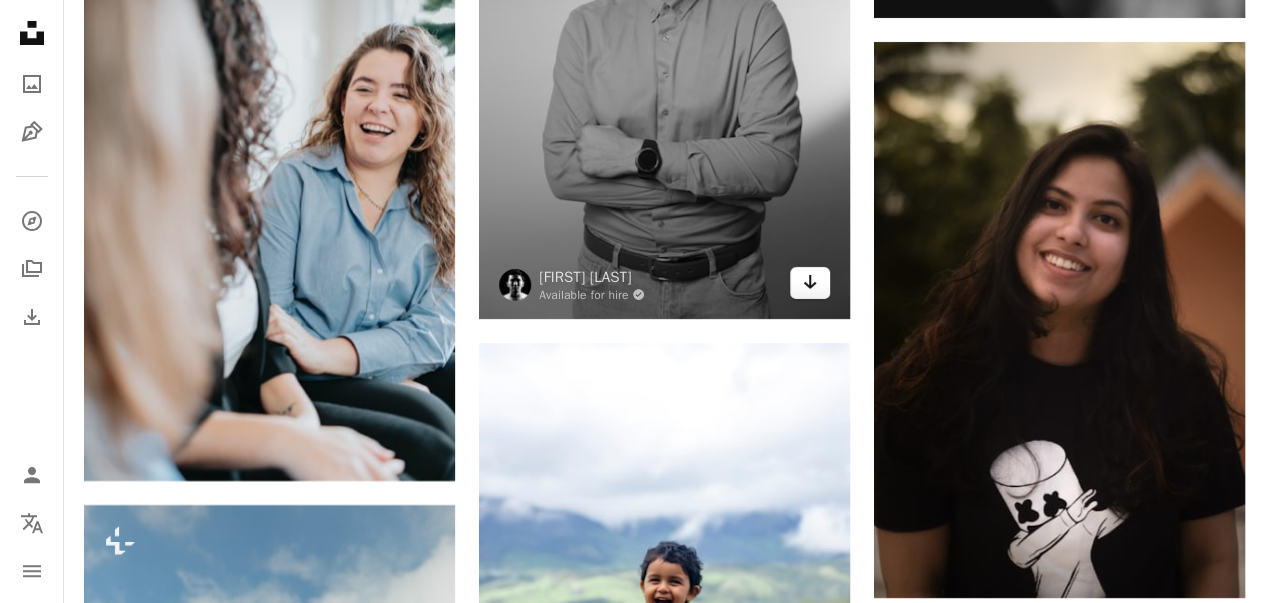 click at bounding box center [810, 282] 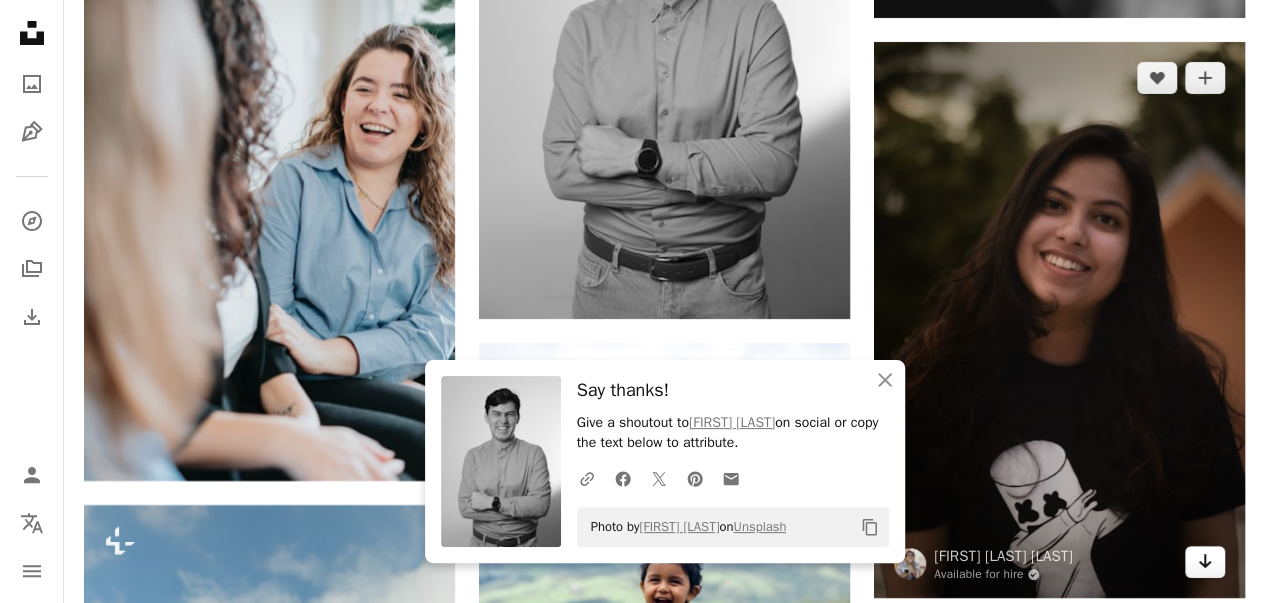 click on "Arrow pointing down" at bounding box center [1205, 561] 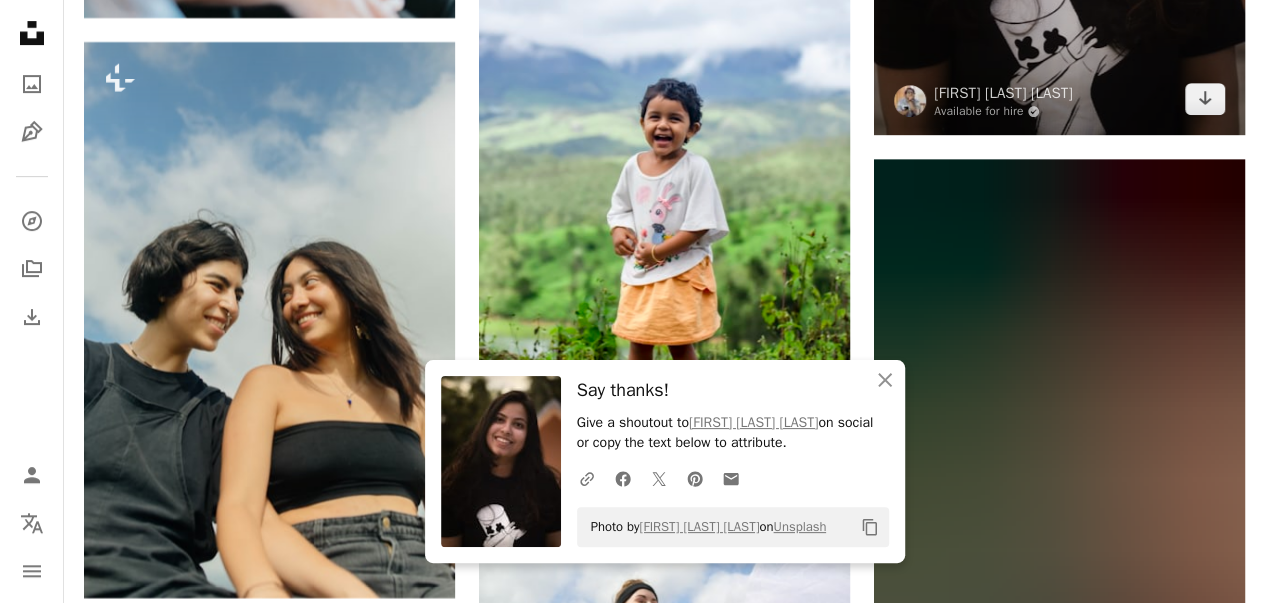 scroll, scrollTop: 8046, scrollLeft: 0, axis: vertical 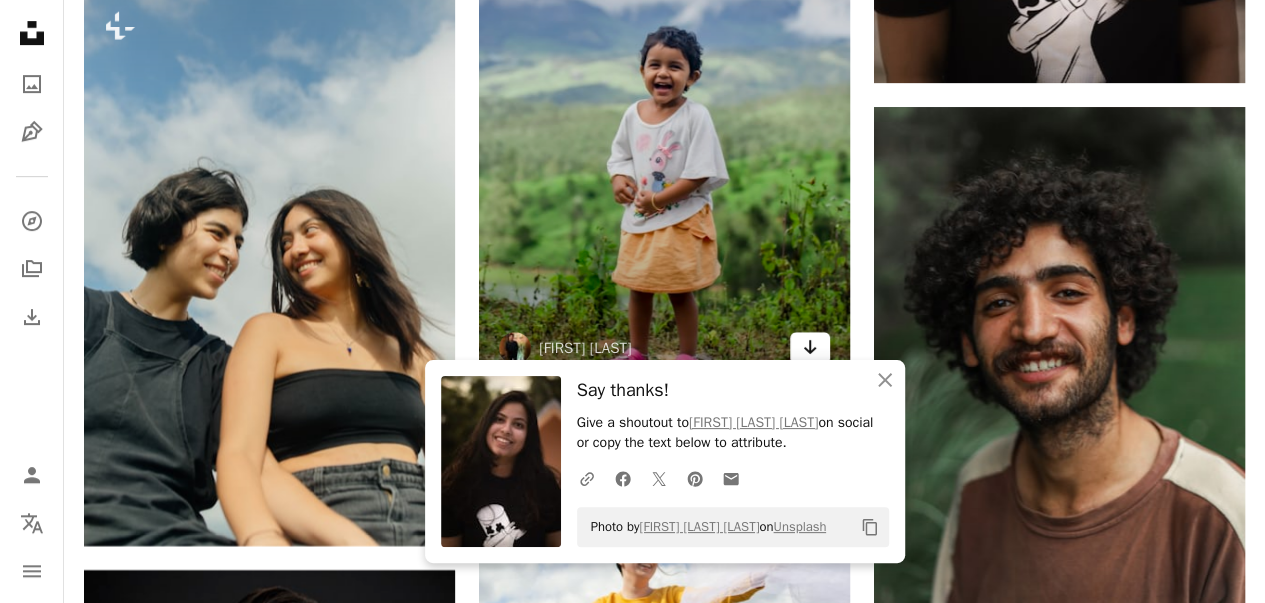 click on "Arrow pointing down" at bounding box center (810, 347) 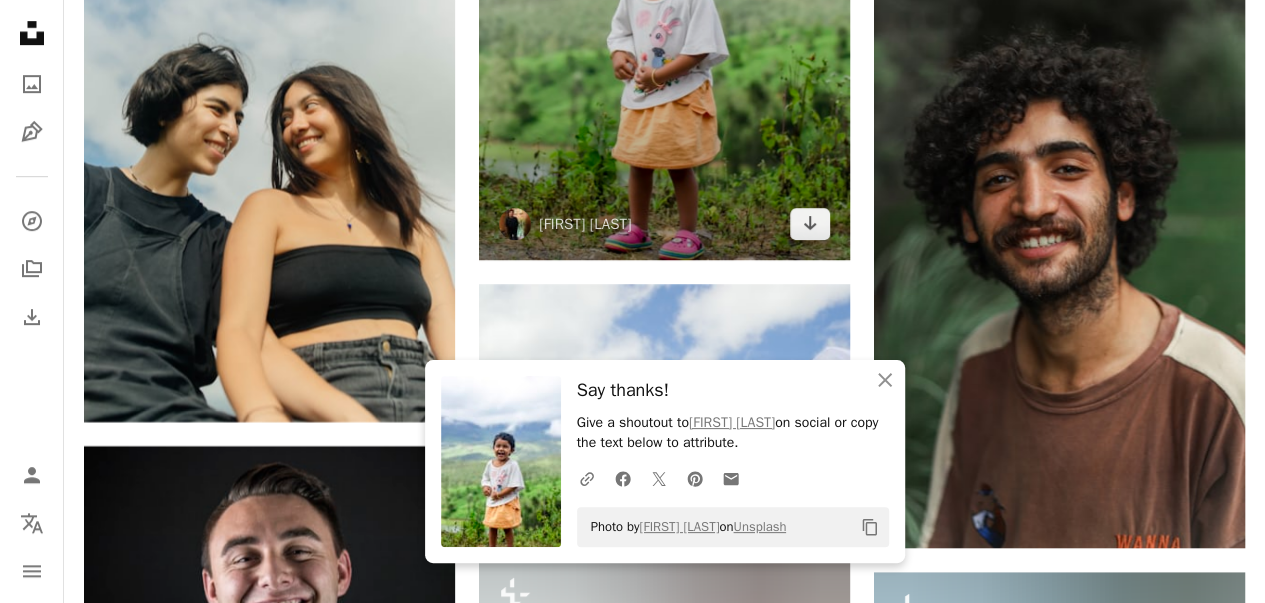 scroll, scrollTop: 8222, scrollLeft: 0, axis: vertical 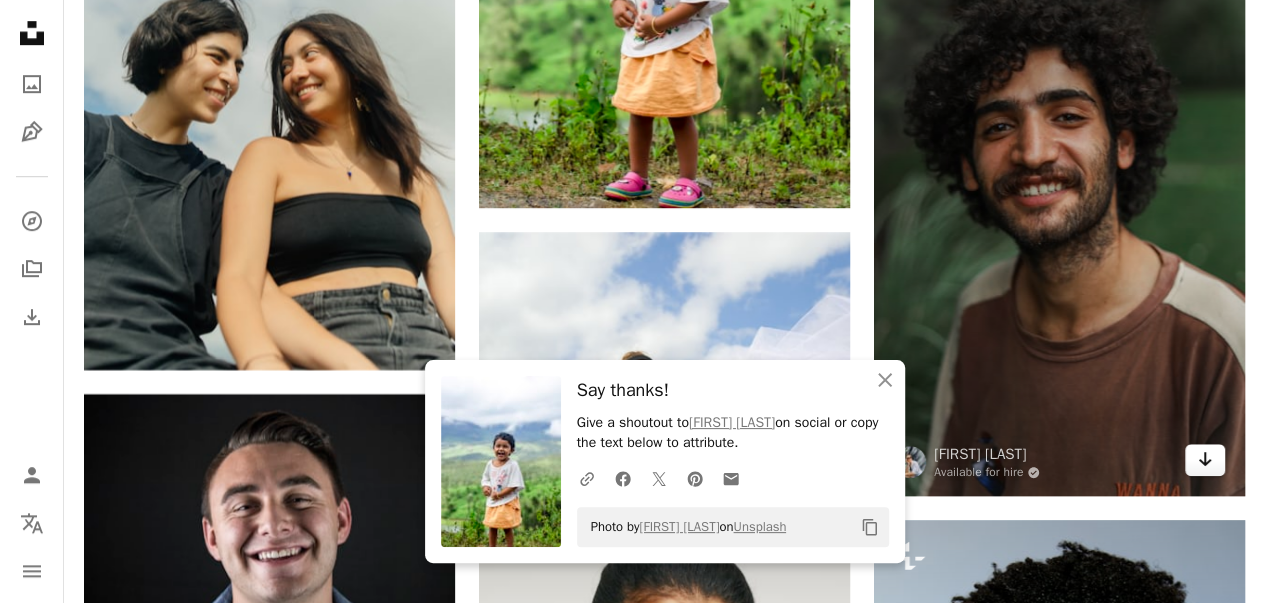 click on "Arrow pointing down" at bounding box center (1205, 459) 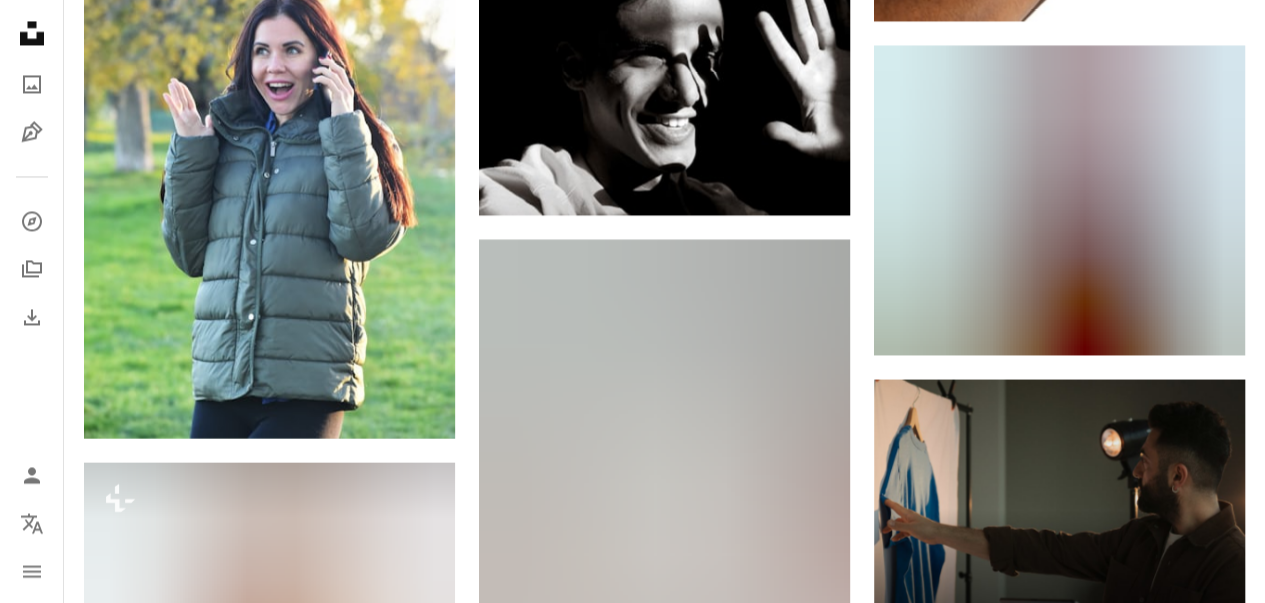 scroll, scrollTop: 9294, scrollLeft: 0, axis: vertical 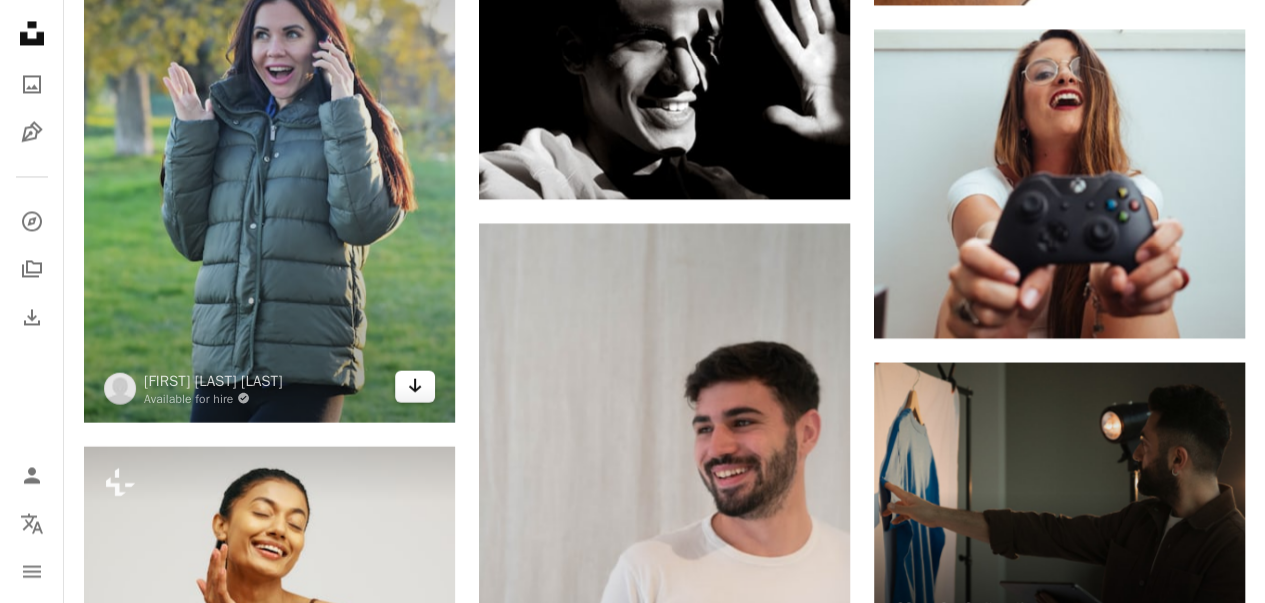click on "Arrow pointing down" at bounding box center (415, 385) 